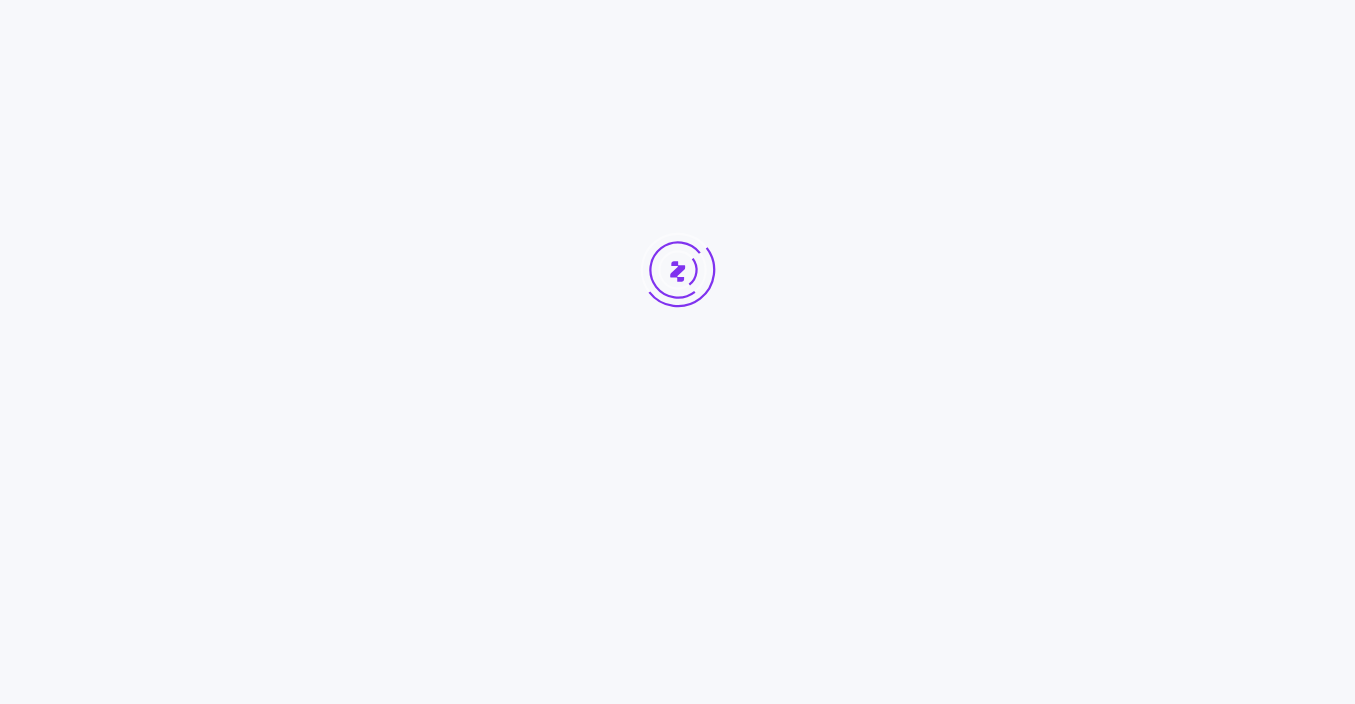 scroll, scrollTop: 0, scrollLeft: 0, axis: both 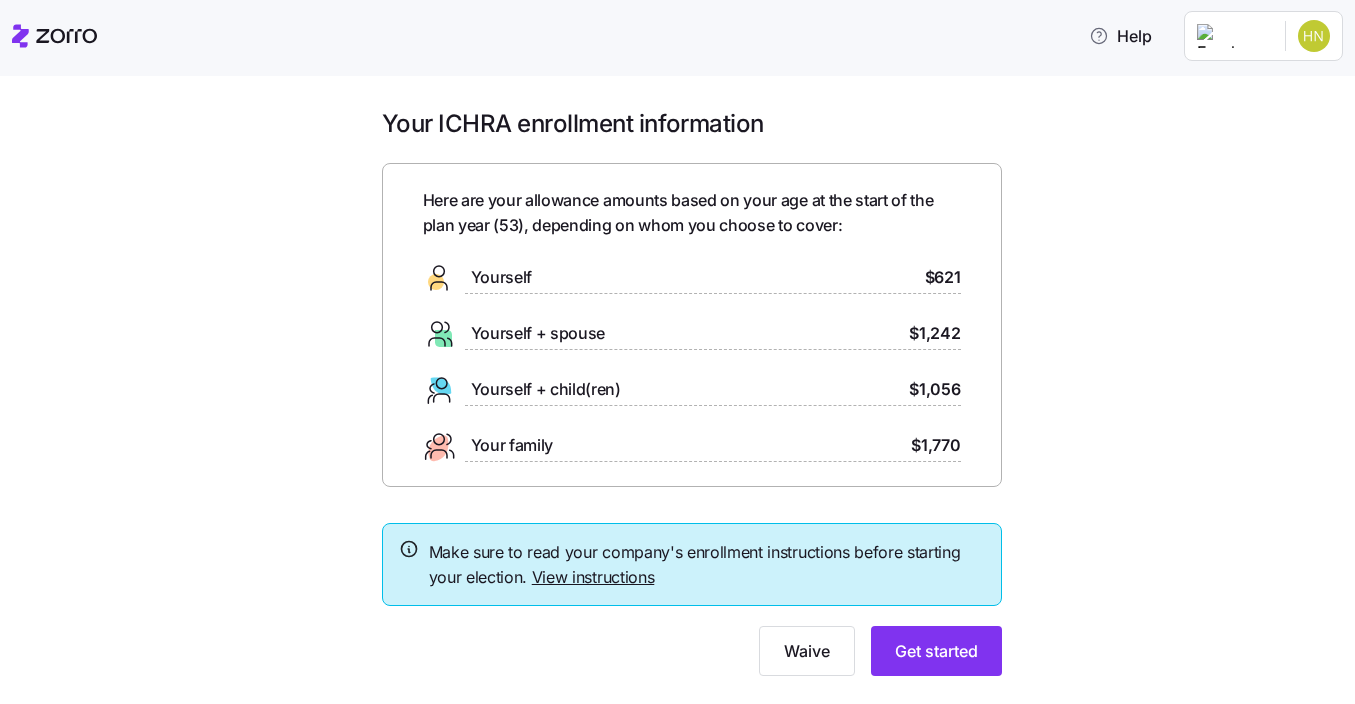 click on "View instructions" at bounding box center [593, 577] 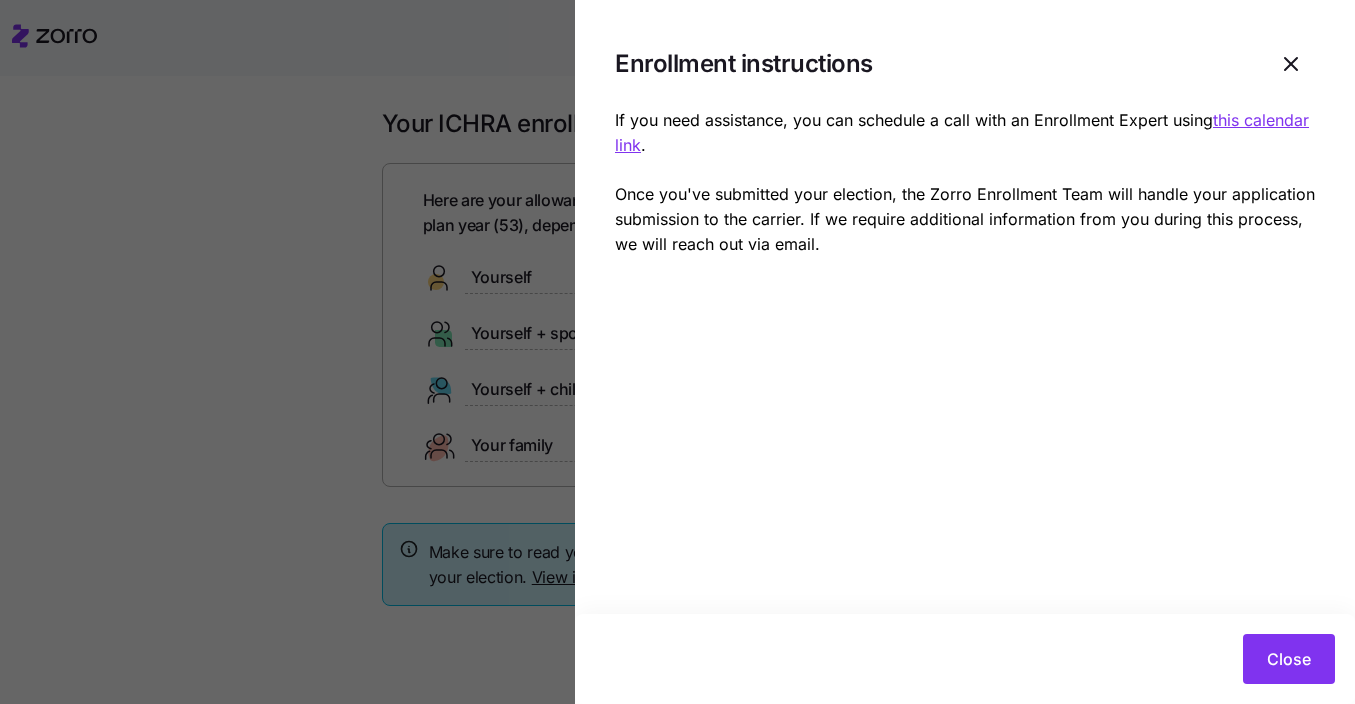click 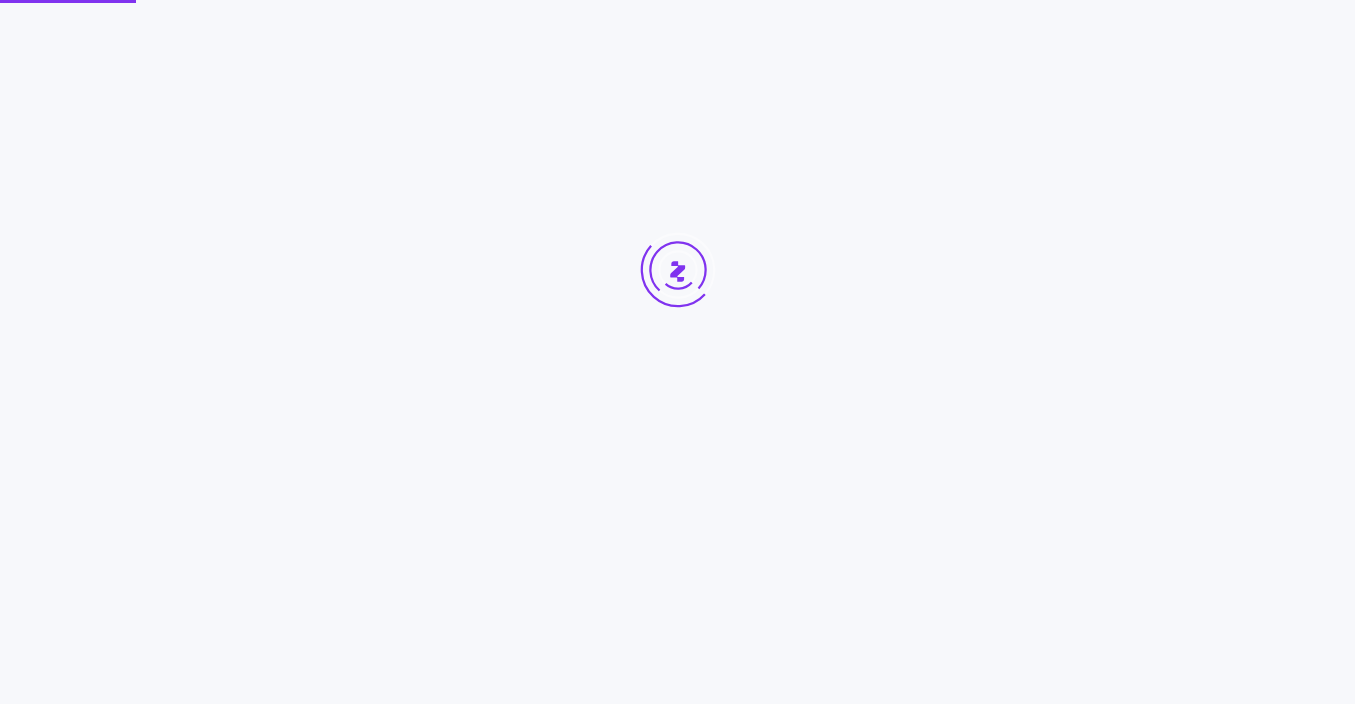 scroll, scrollTop: 0, scrollLeft: 0, axis: both 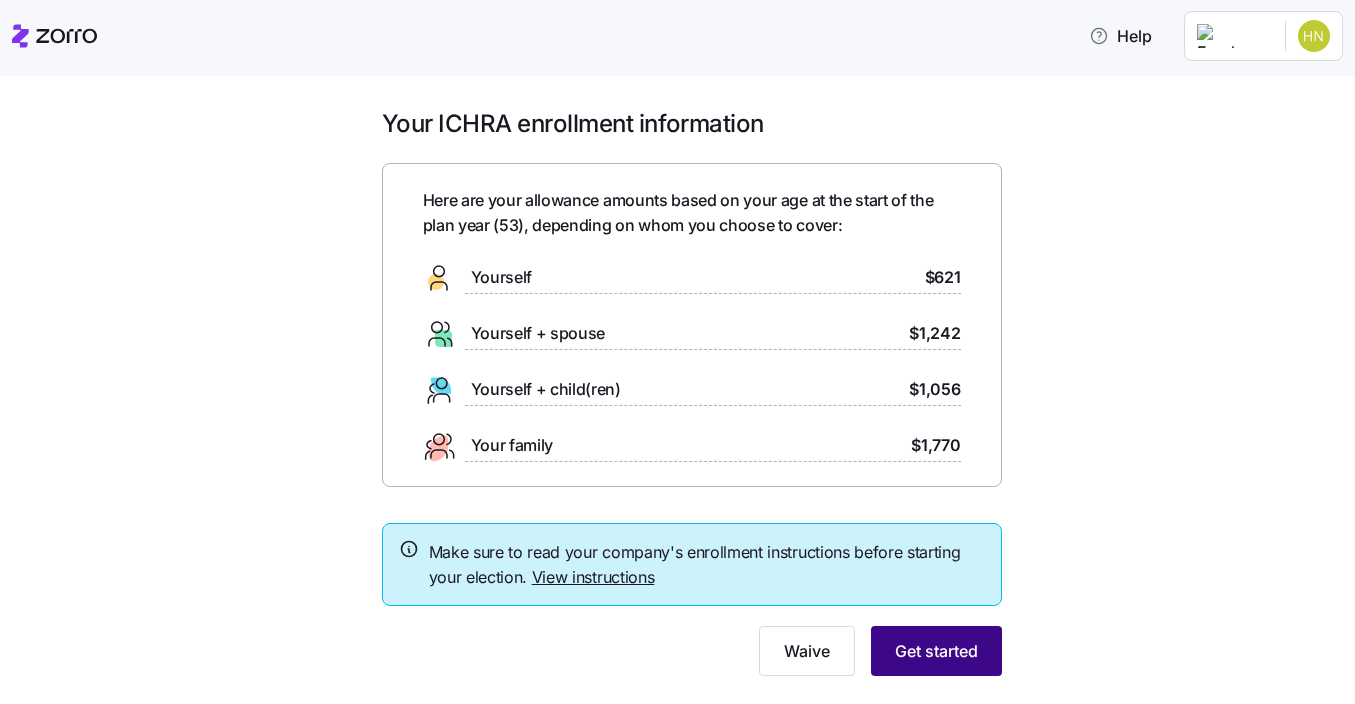 click on "Get started" at bounding box center (936, 651) 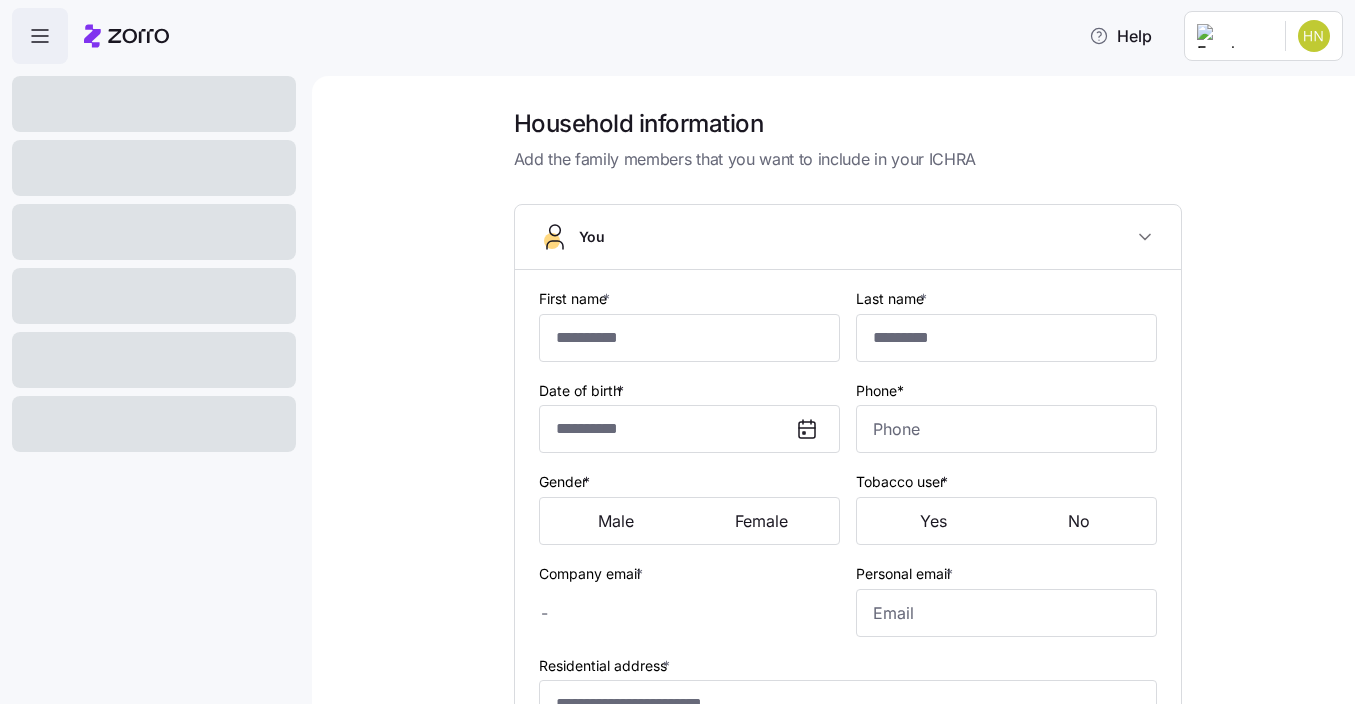 type on "****" 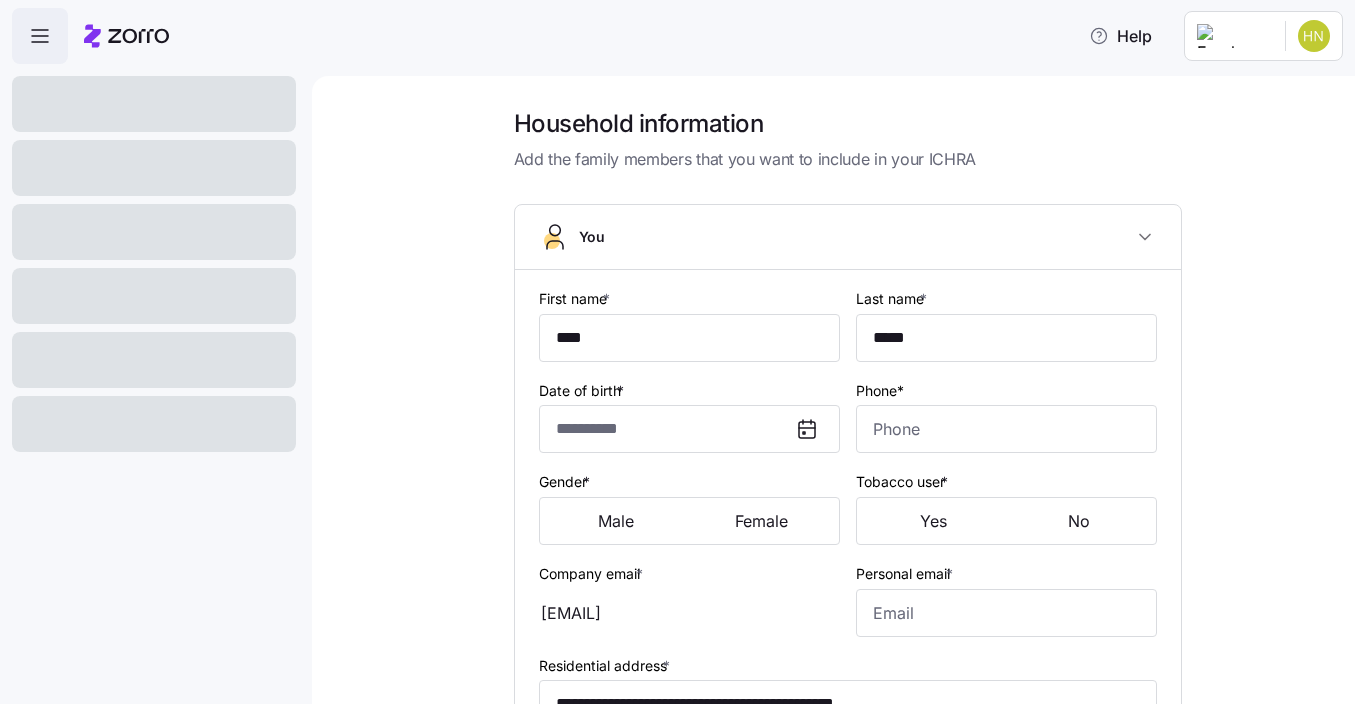 type on "**********" 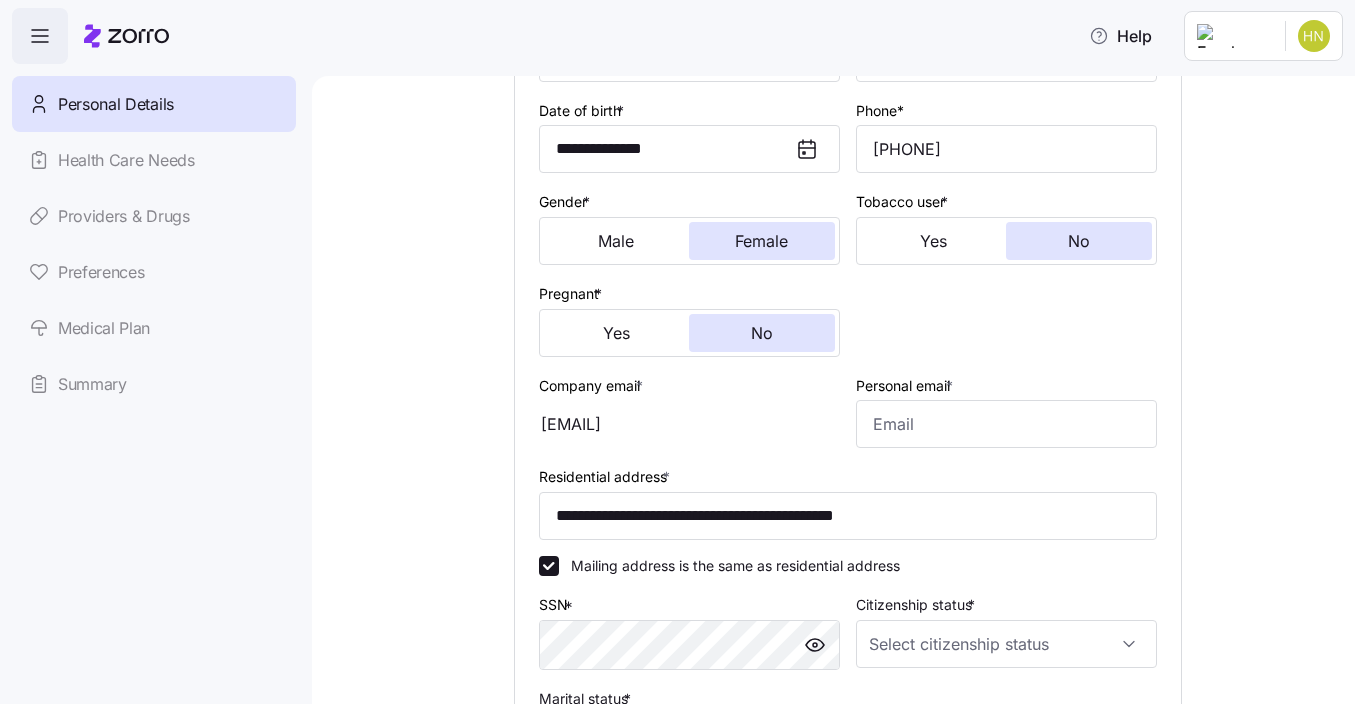 scroll, scrollTop: 300, scrollLeft: 0, axis: vertical 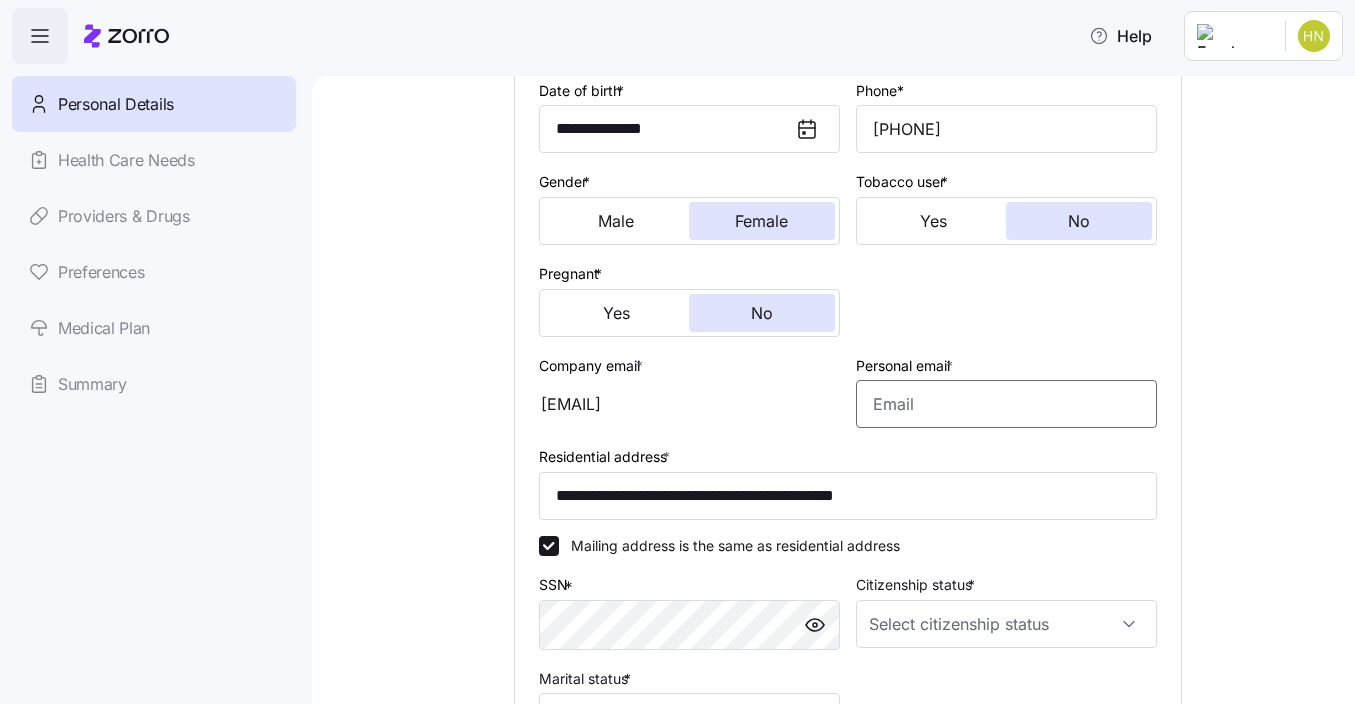 click on "Personal email  *" at bounding box center (1006, 404) 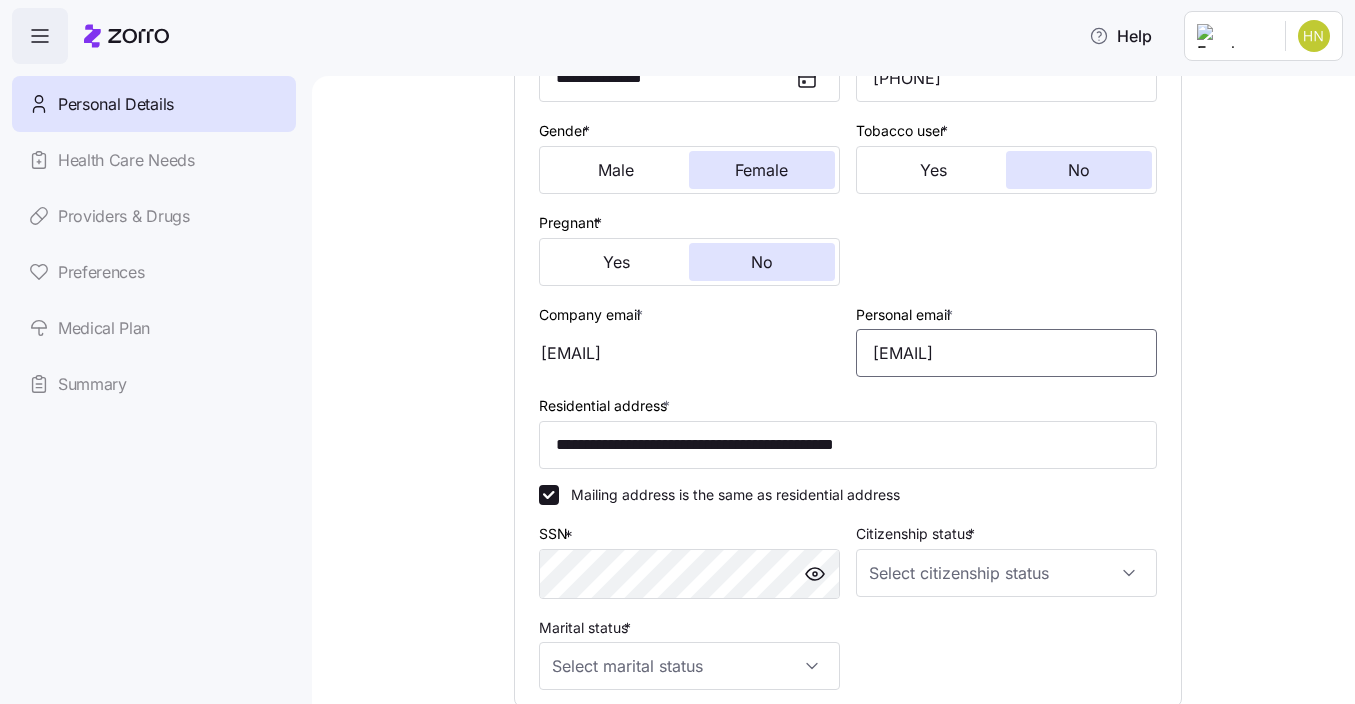 scroll, scrollTop: 400, scrollLeft: 0, axis: vertical 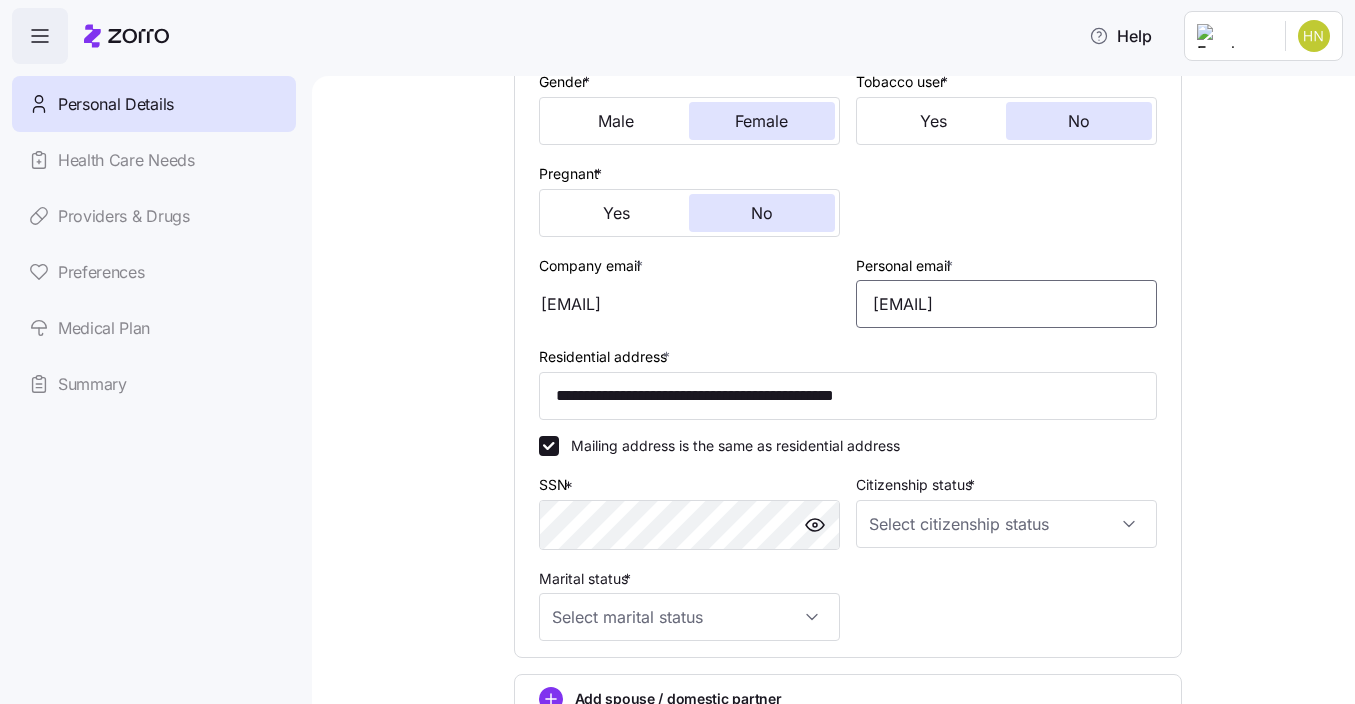 type on "[EMAIL]" 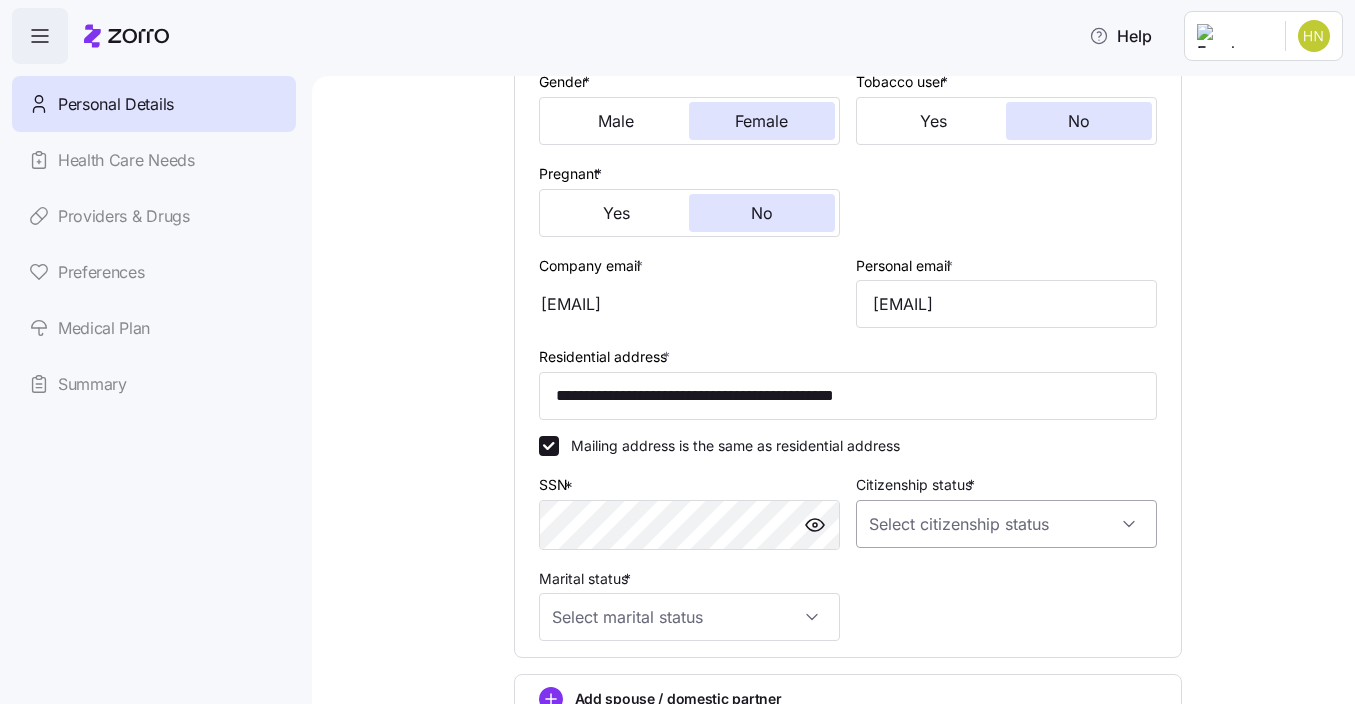 click on "Citizenship status  *" at bounding box center (1006, 524) 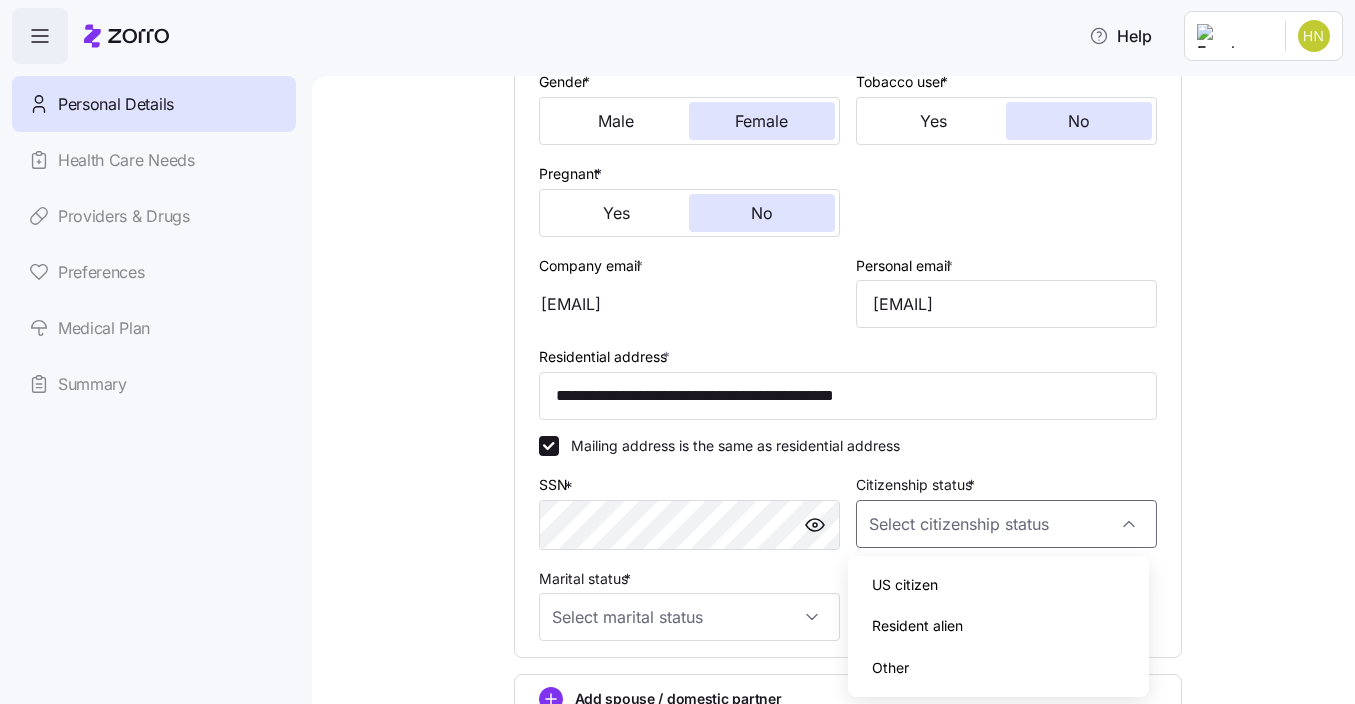click on "US citizen" at bounding box center [905, 585] 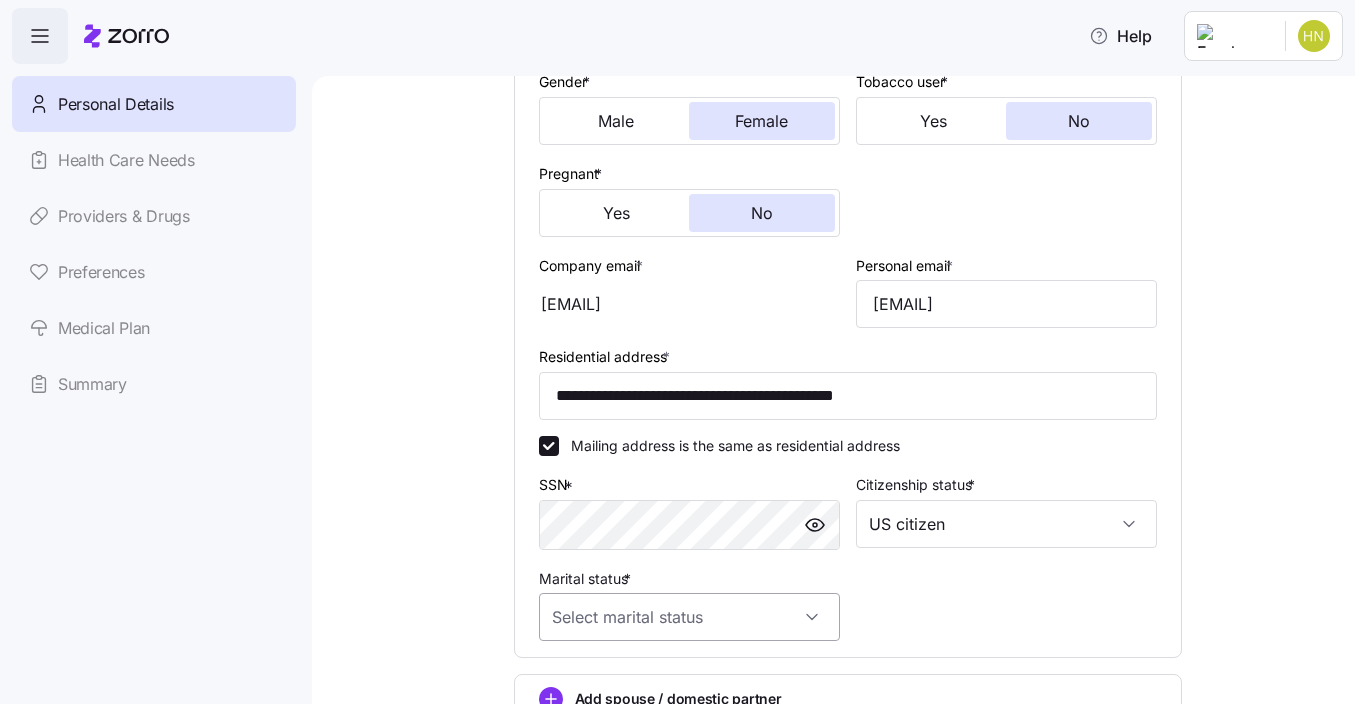 click on "Marital status  *" at bounding box center (689, 617) 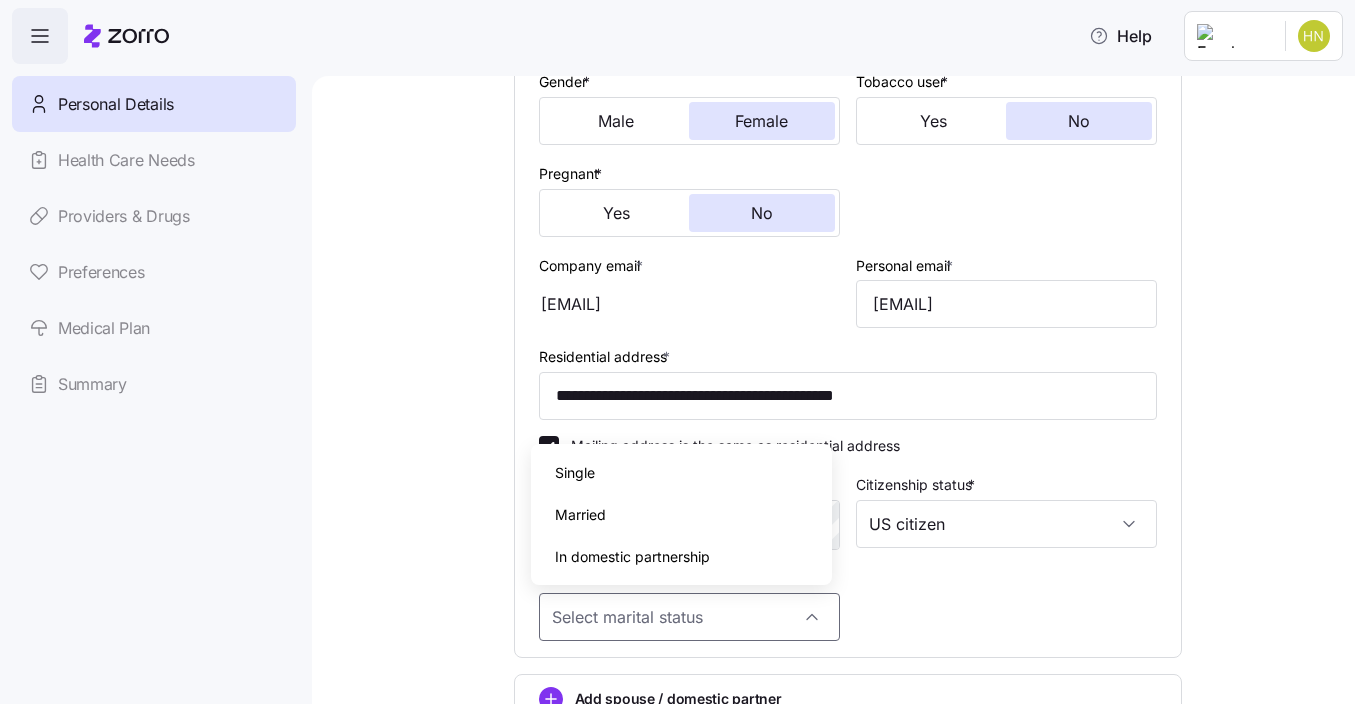 click on "Married" at bounding box center (580, 515) 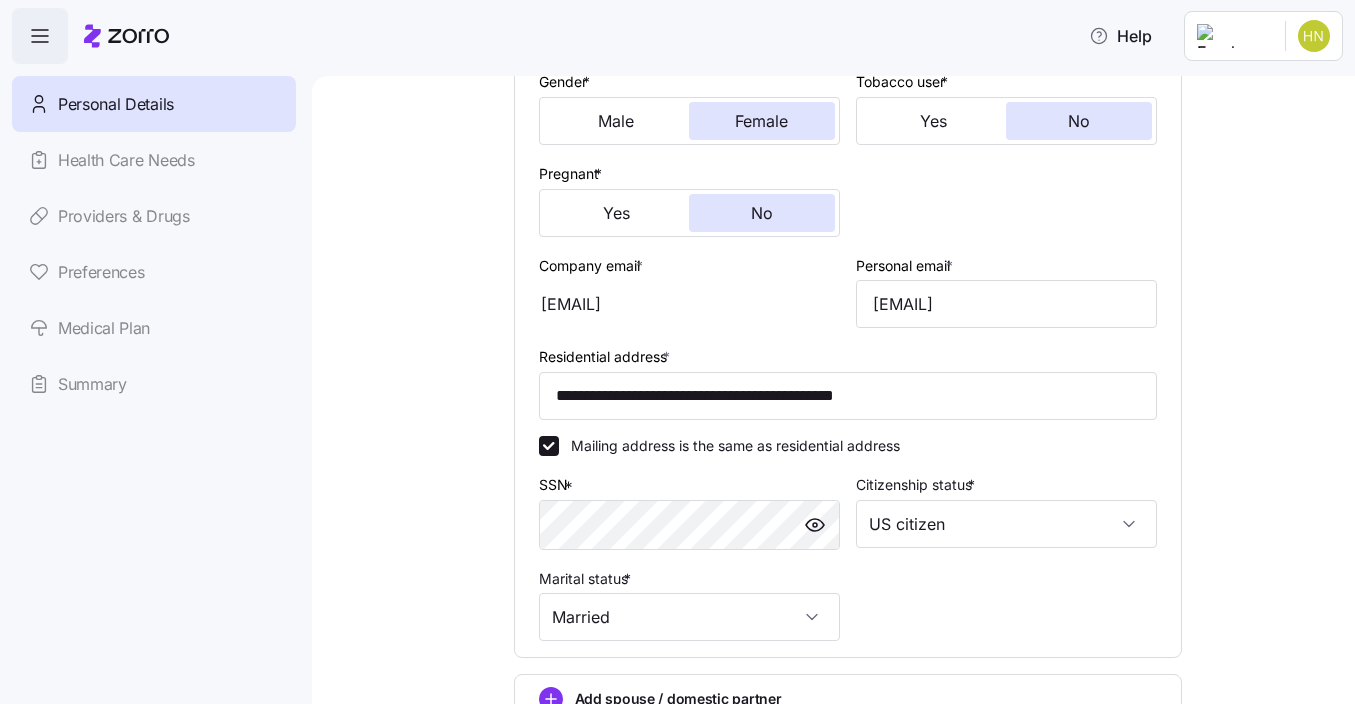 type on "Married" 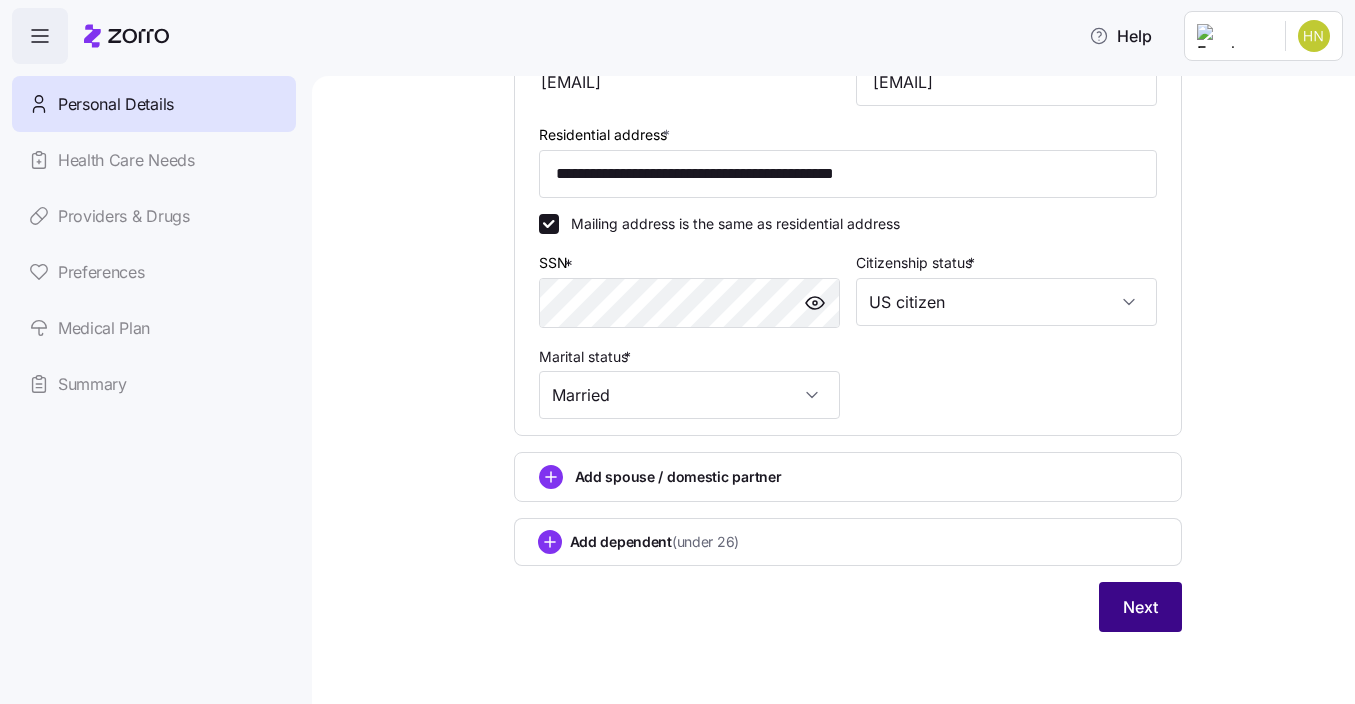 click on "Next" at bounding box center [1140, 607] 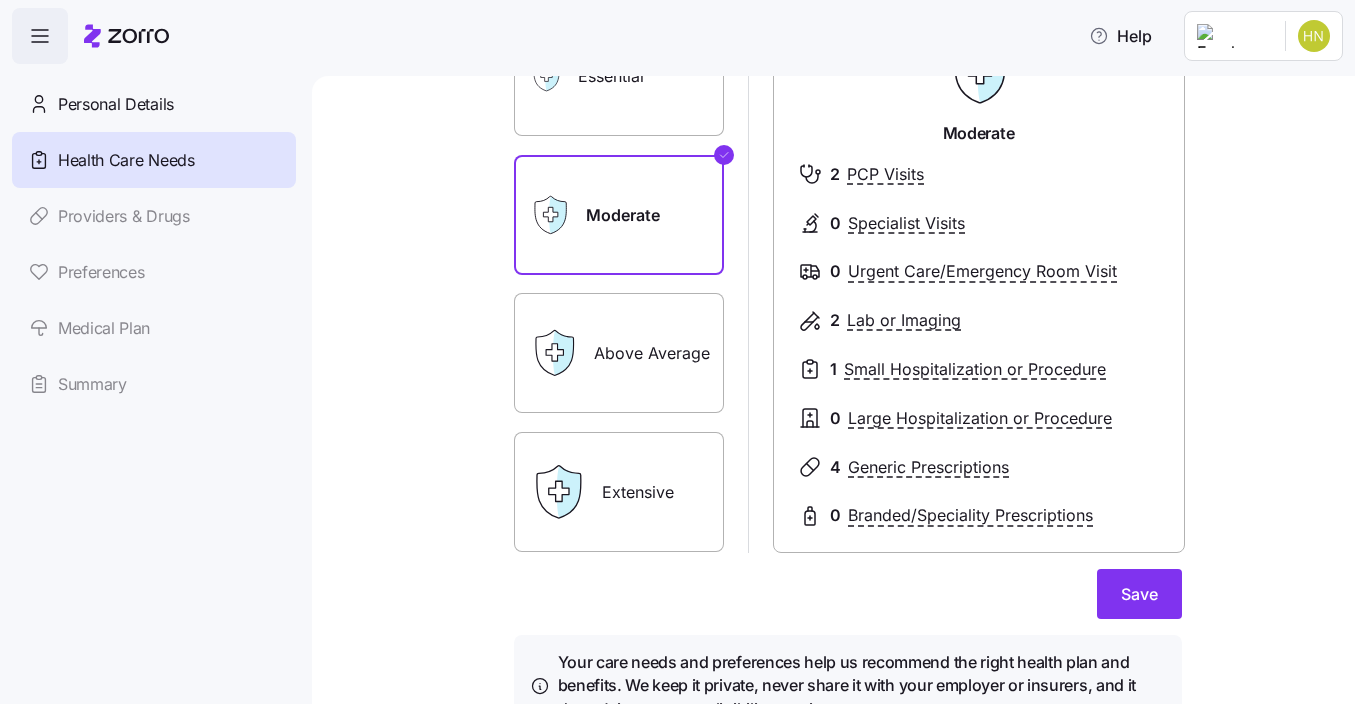 scroll, scrollTop: 100, scrollLeft: 0, axis: vertical 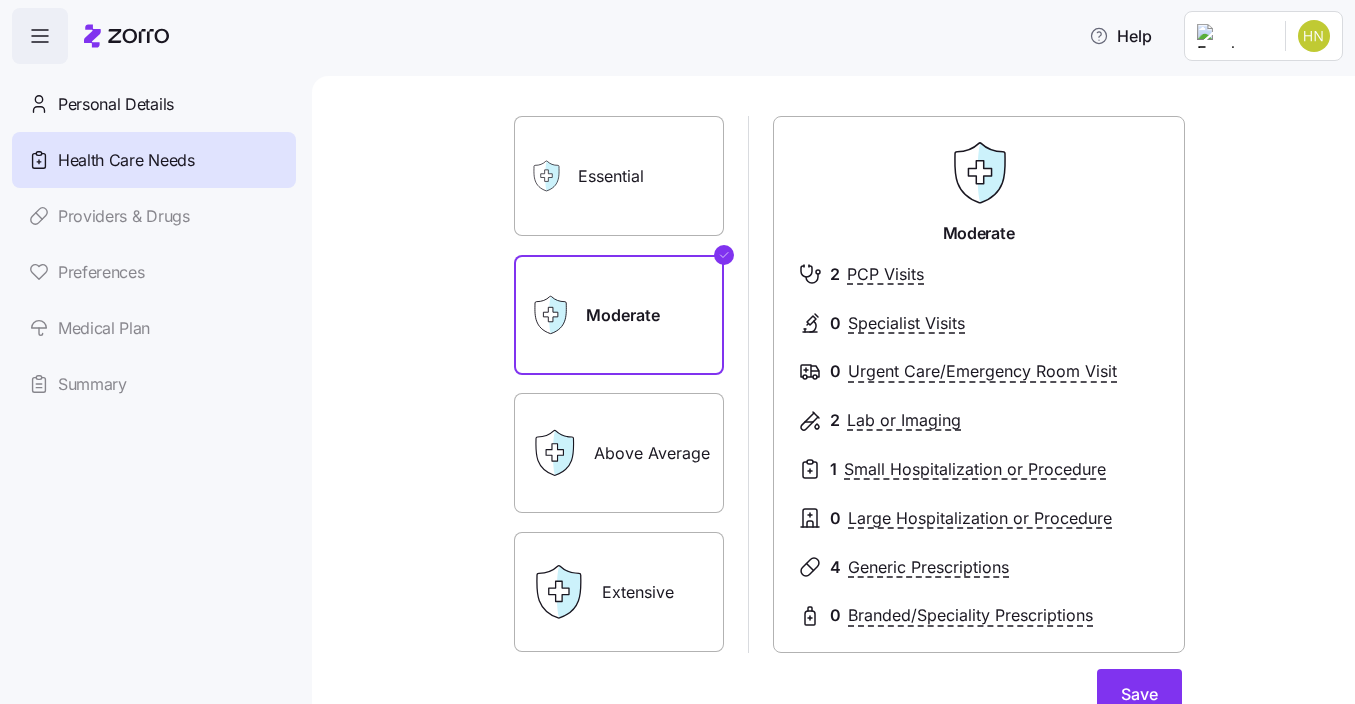 click on "Essential" at bounding box center [619, 176] 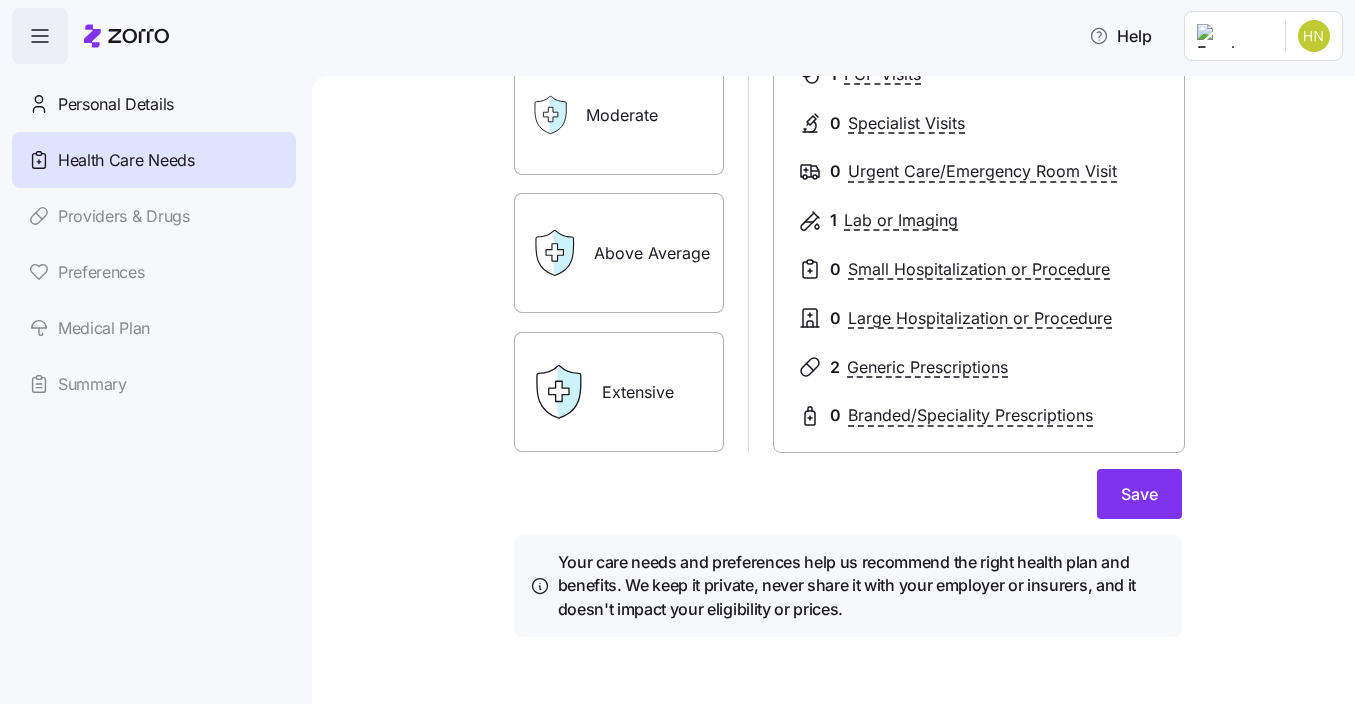 scroll, scrollTop: 0, scrollLeft: 0, axis: both 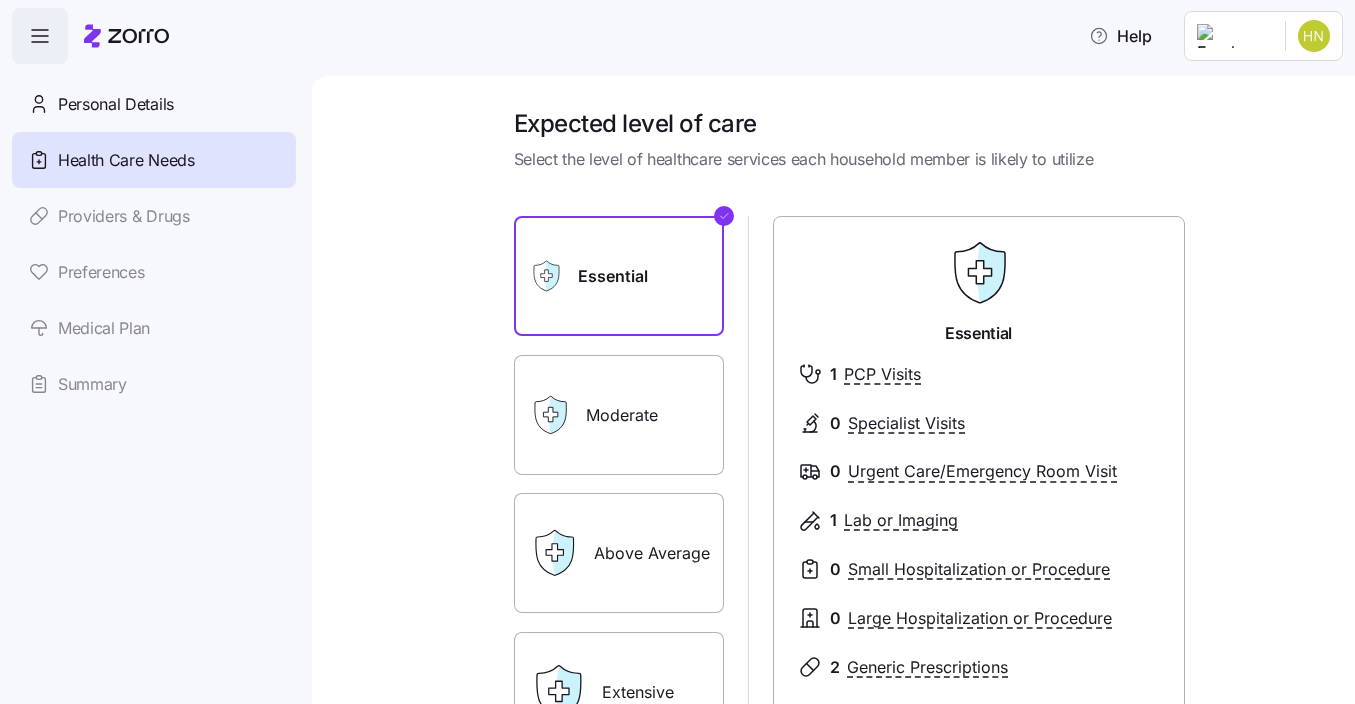 click on "Moderate" at bounding box center (619, 415) 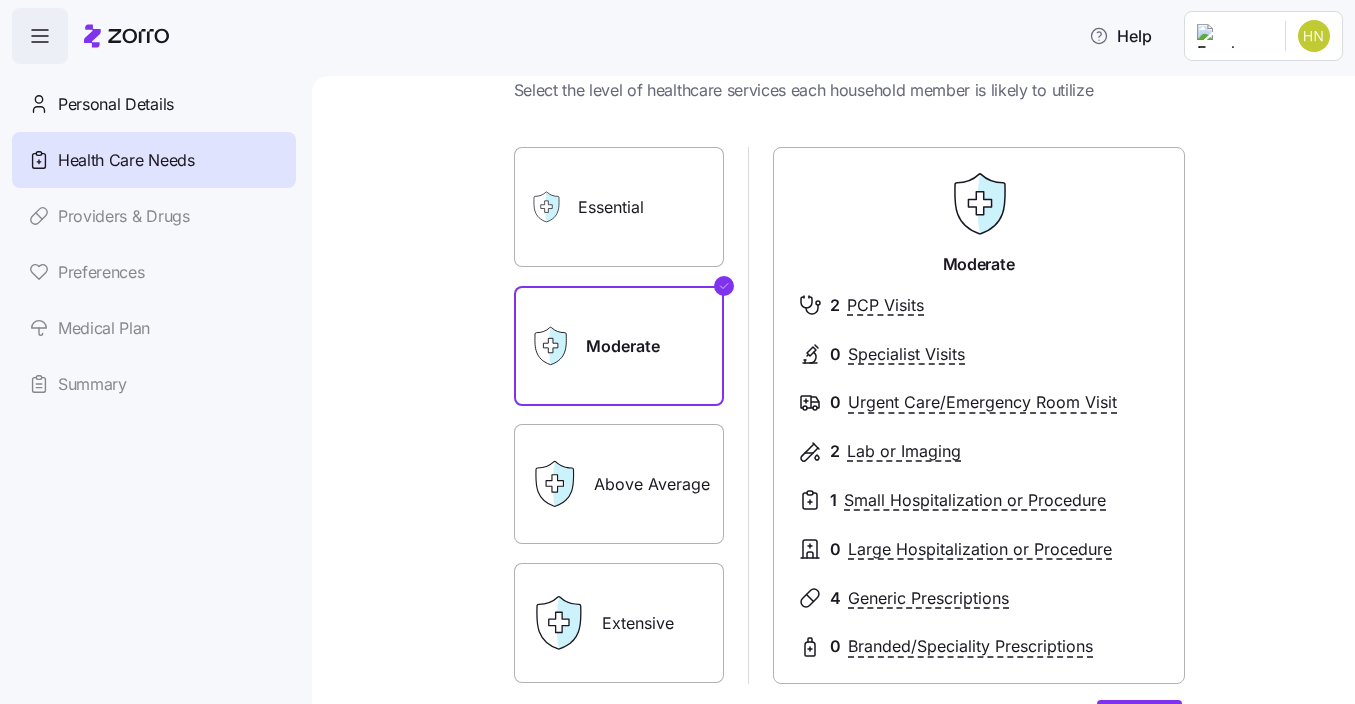 scroll, scrollTop: 200, scrollLeft: 0, axis: vertical 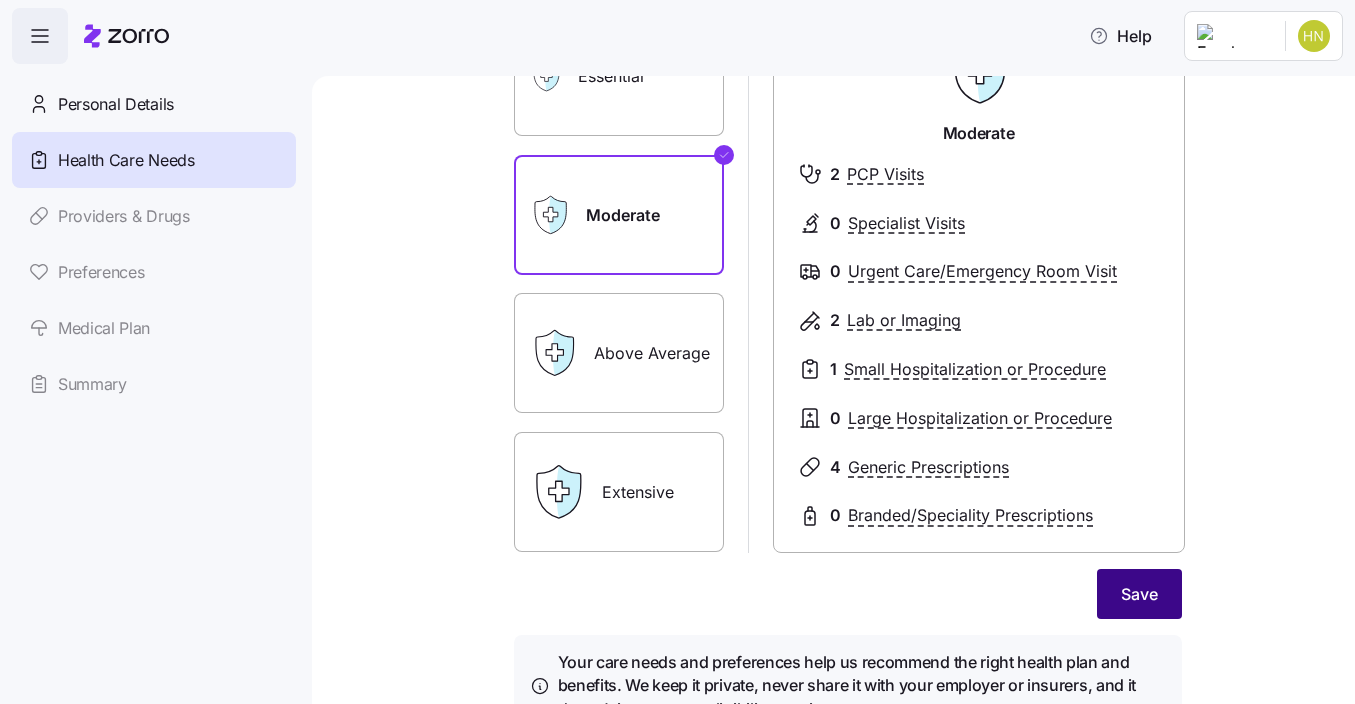 click on "Save" at bounding box center [1139, 594] 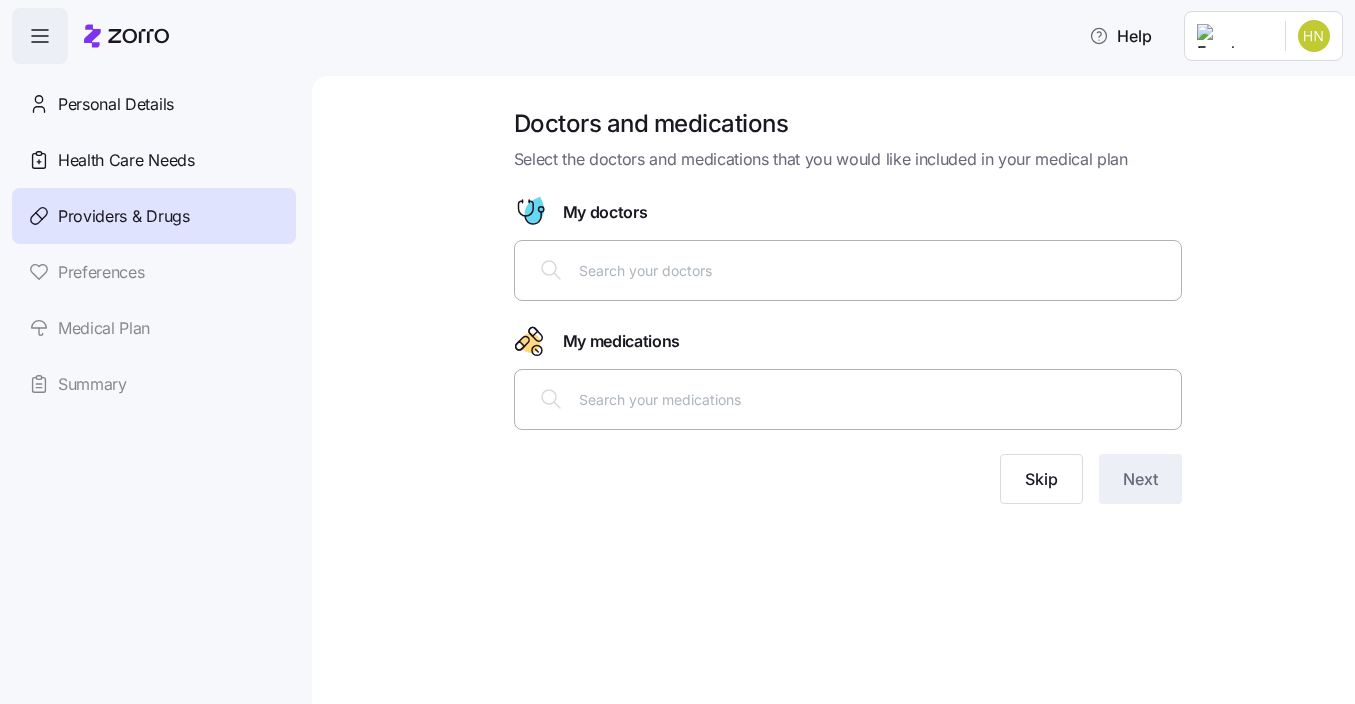 click at bounding box center [874, 270] 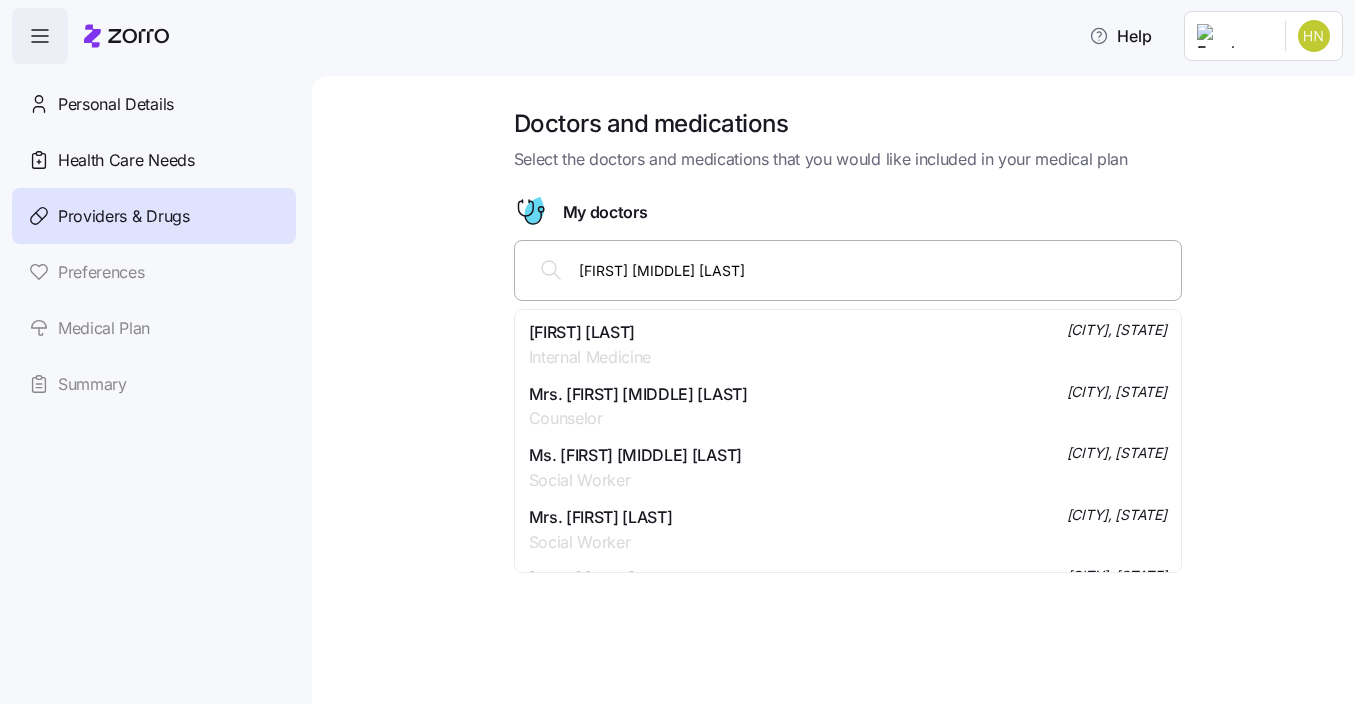 type on "[FIRST] [MIDDLE] [LAST]" 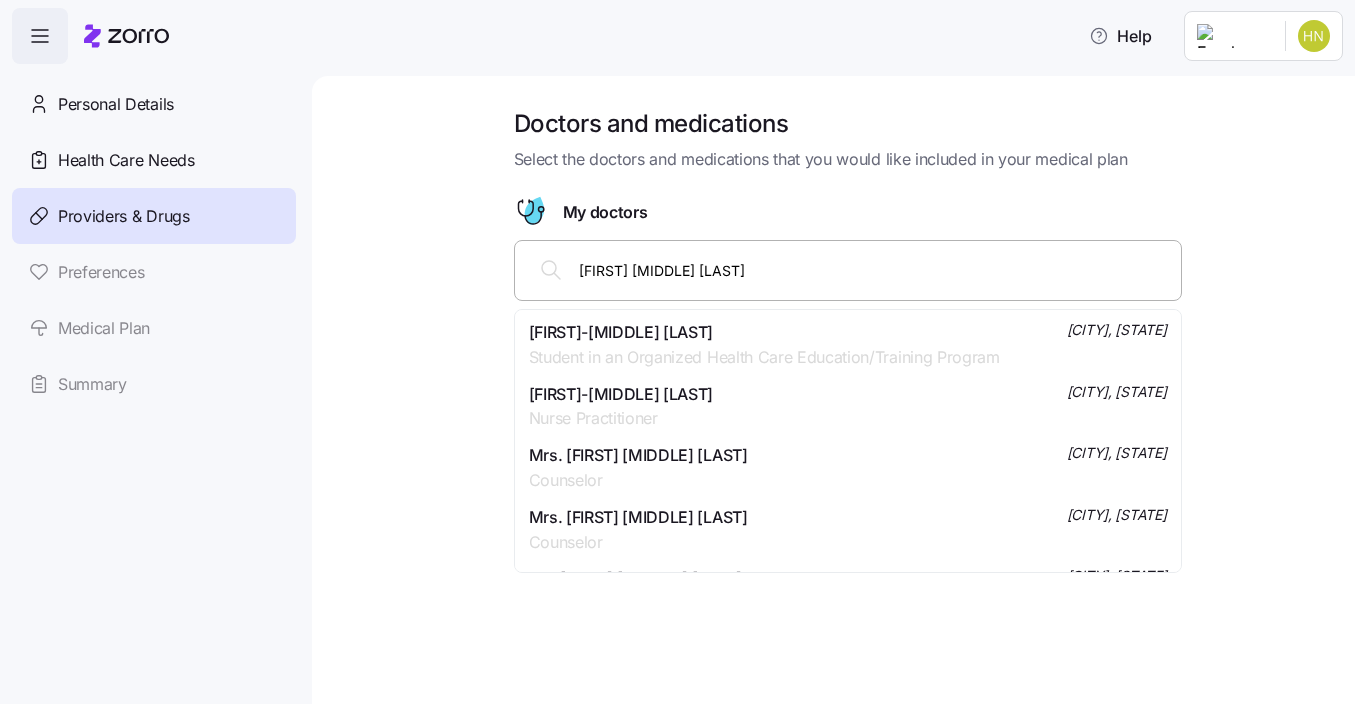 click on "[FIRST]-[MIDDLE] [LAST]" at bounding box center [764, 332] 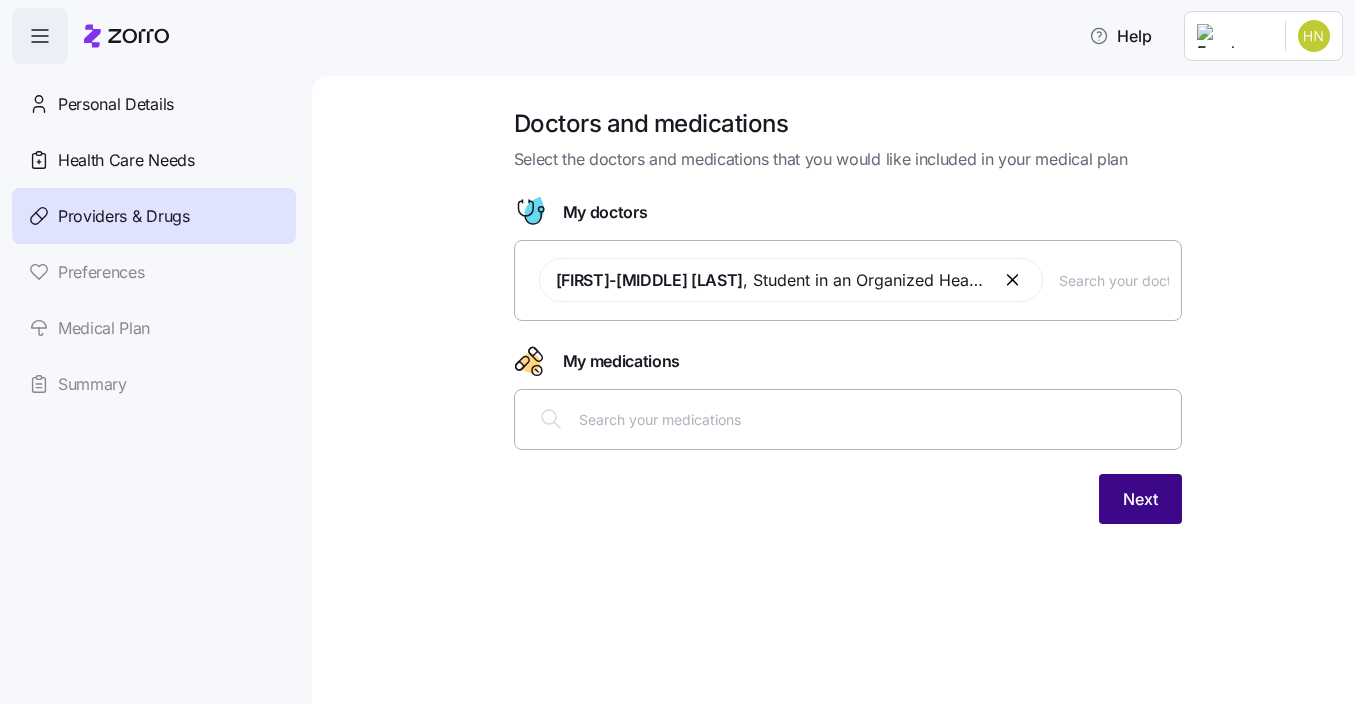 click on "Next" at bounding box center (1140, 499) 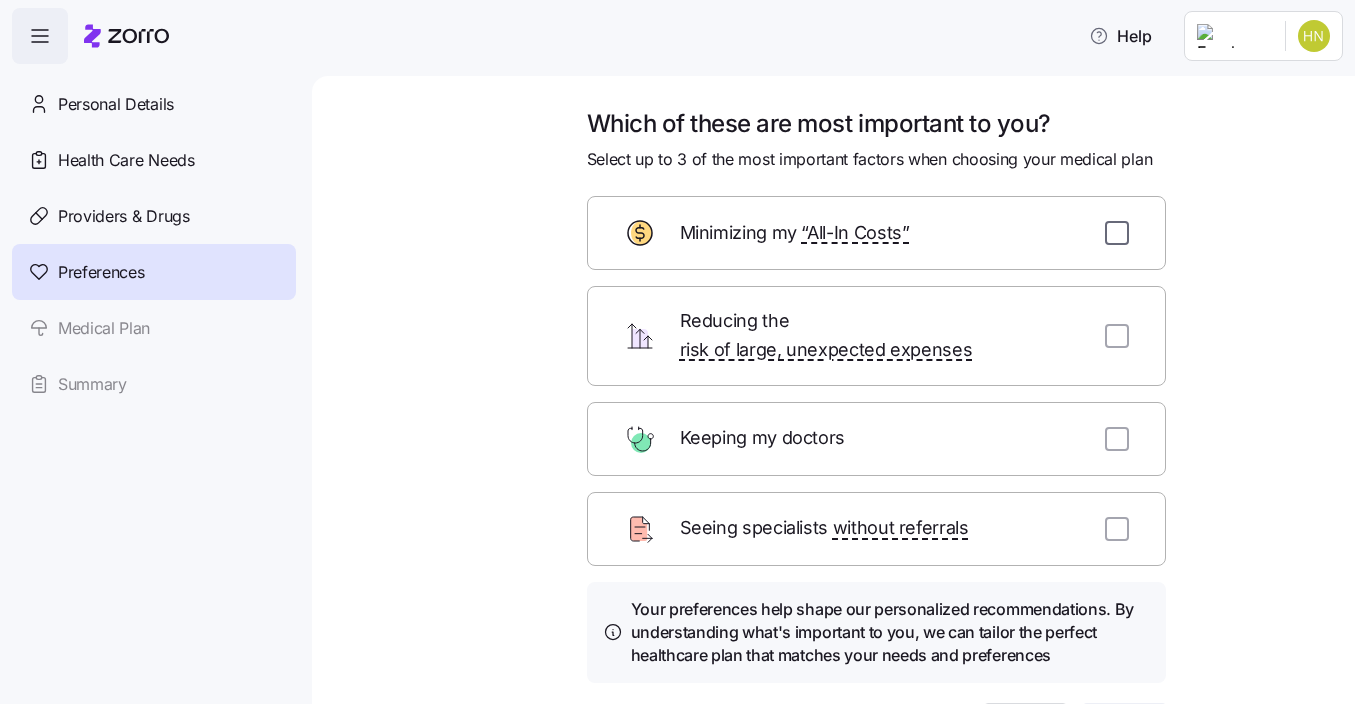click at bounding box center [1117, 233] 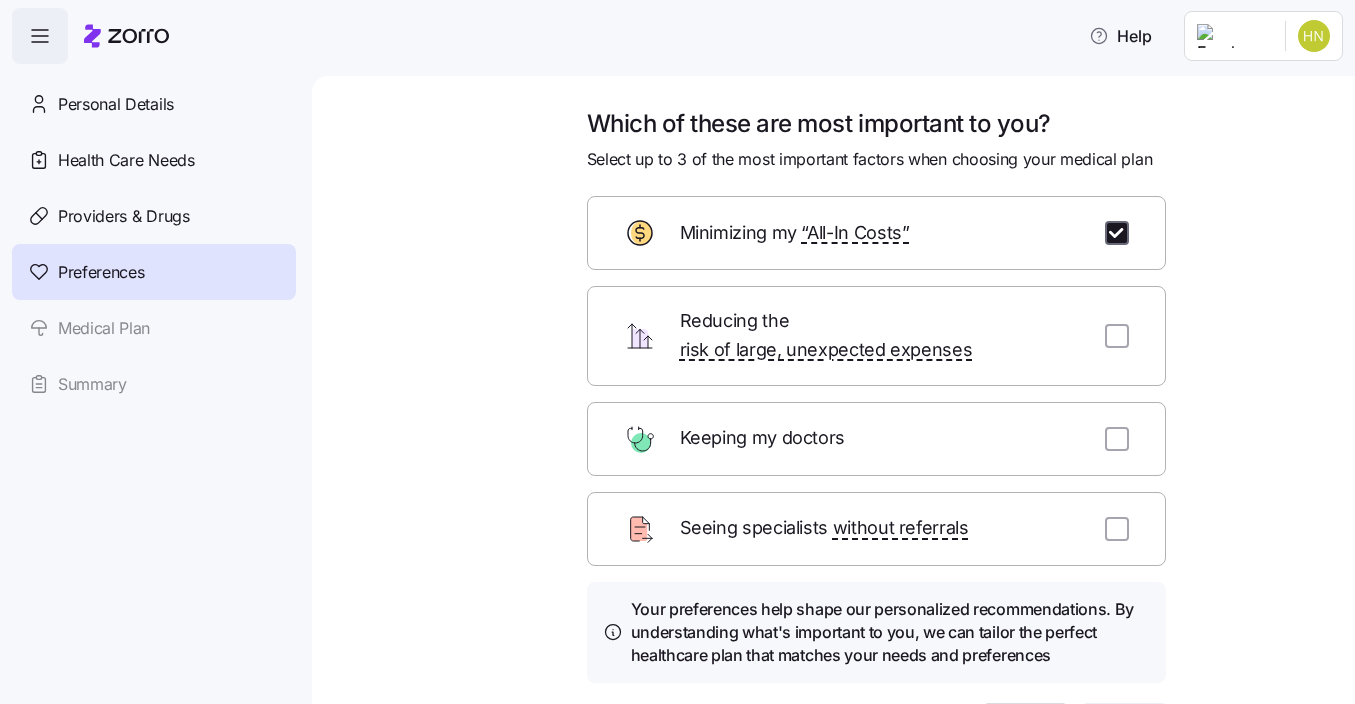 checkbox on "true" 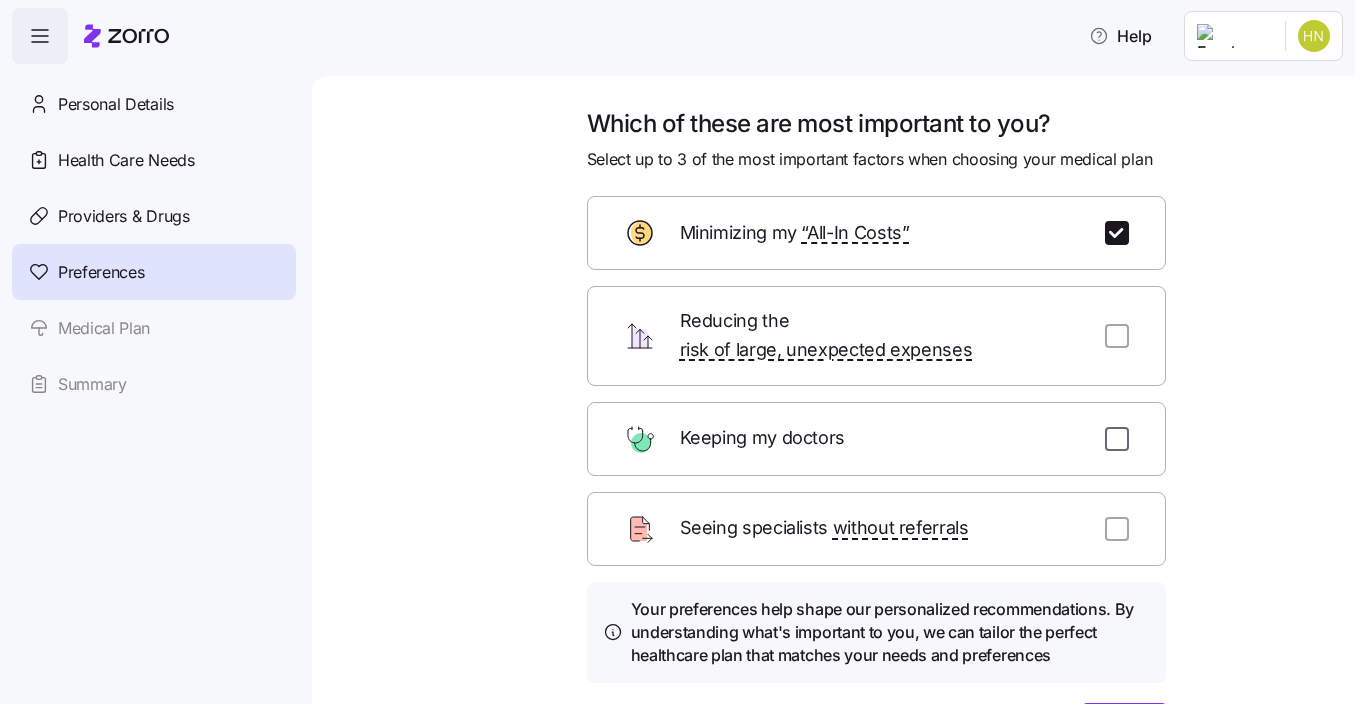 click at bounding box center (1117, 439) 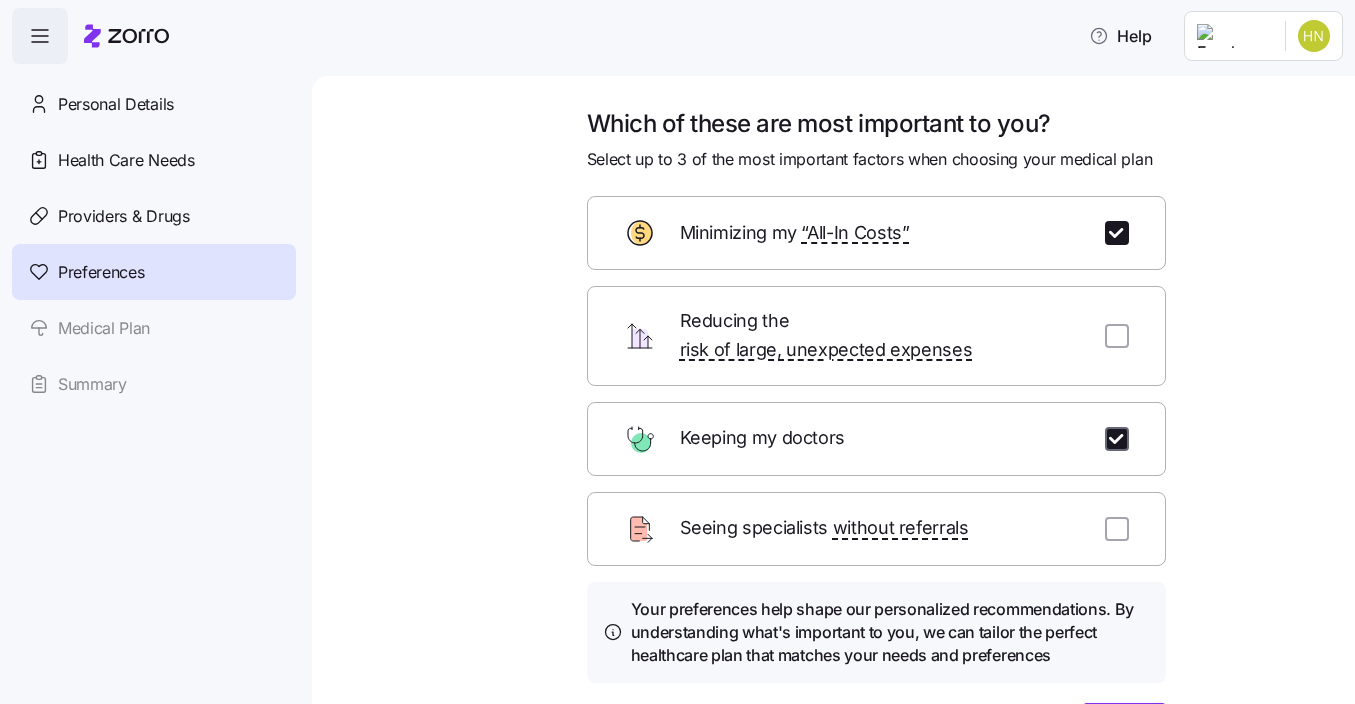 checkbox on "true" 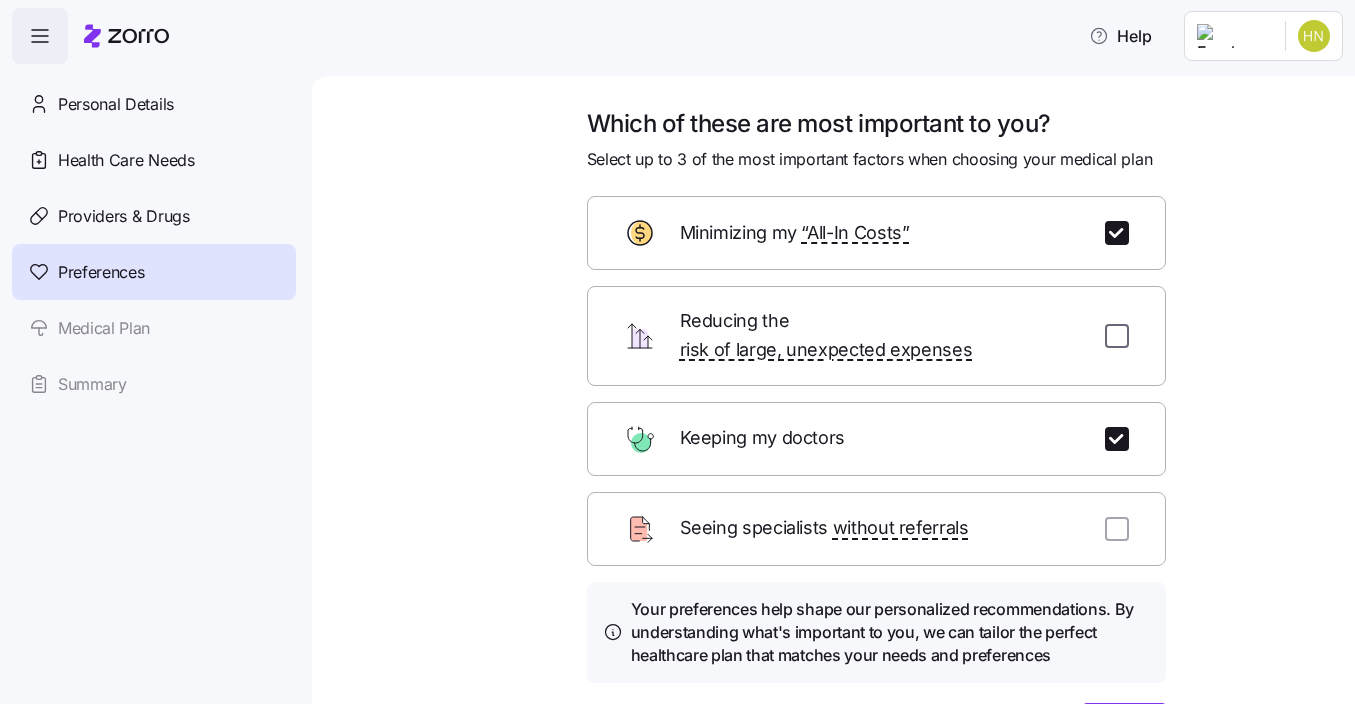 click at bounding box center [1117, 336] 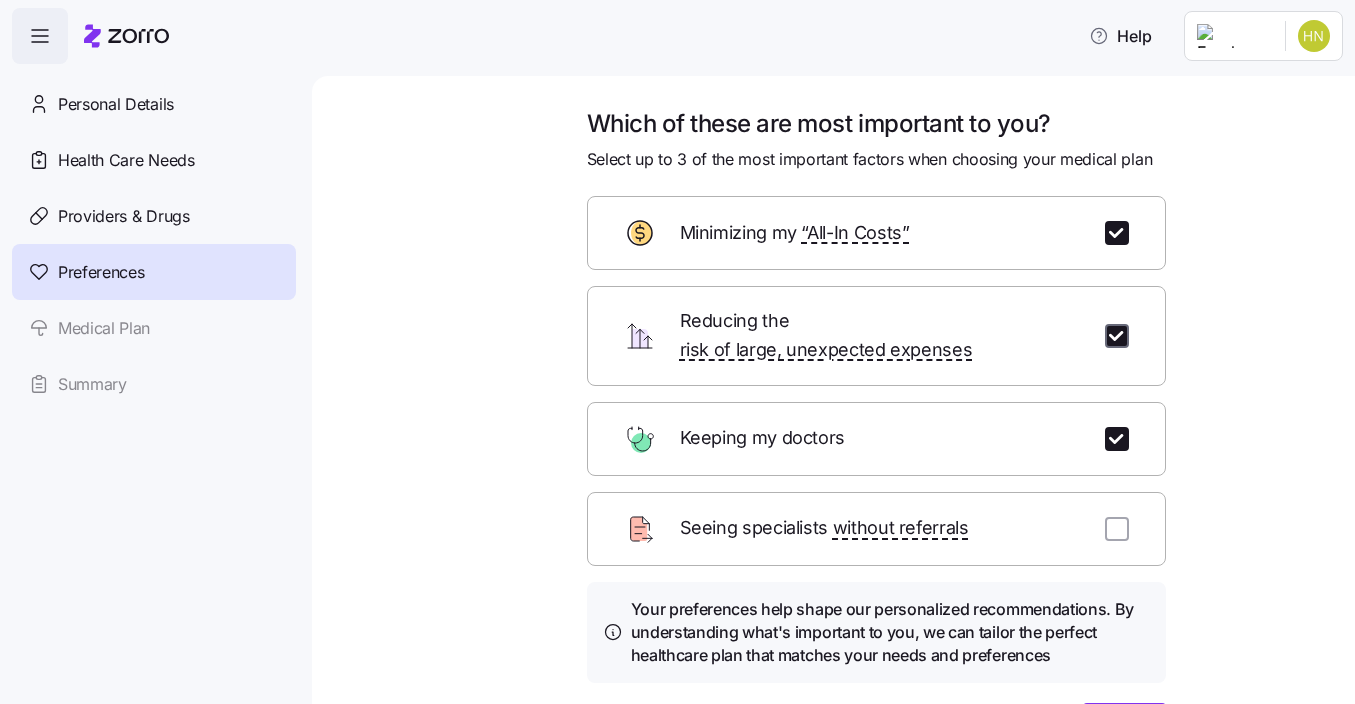 checkbox on "true" 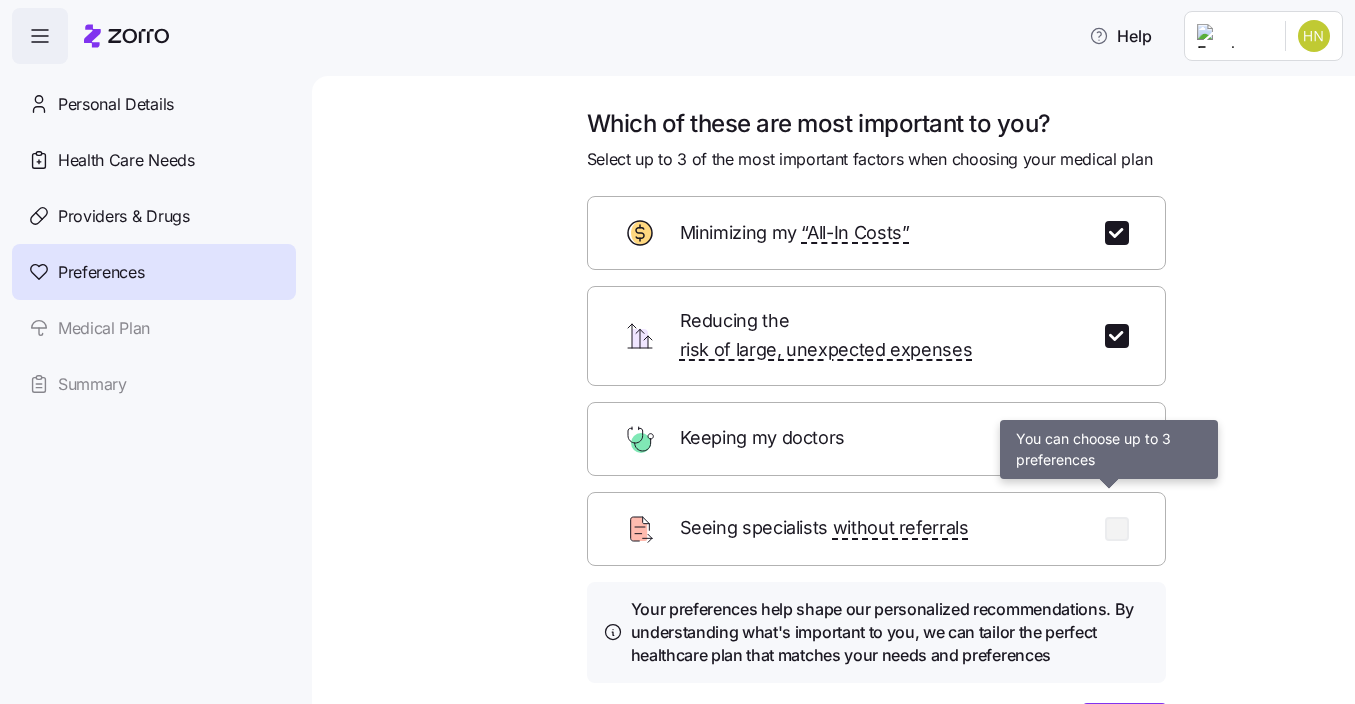 click at bounding box center [1117, 529] 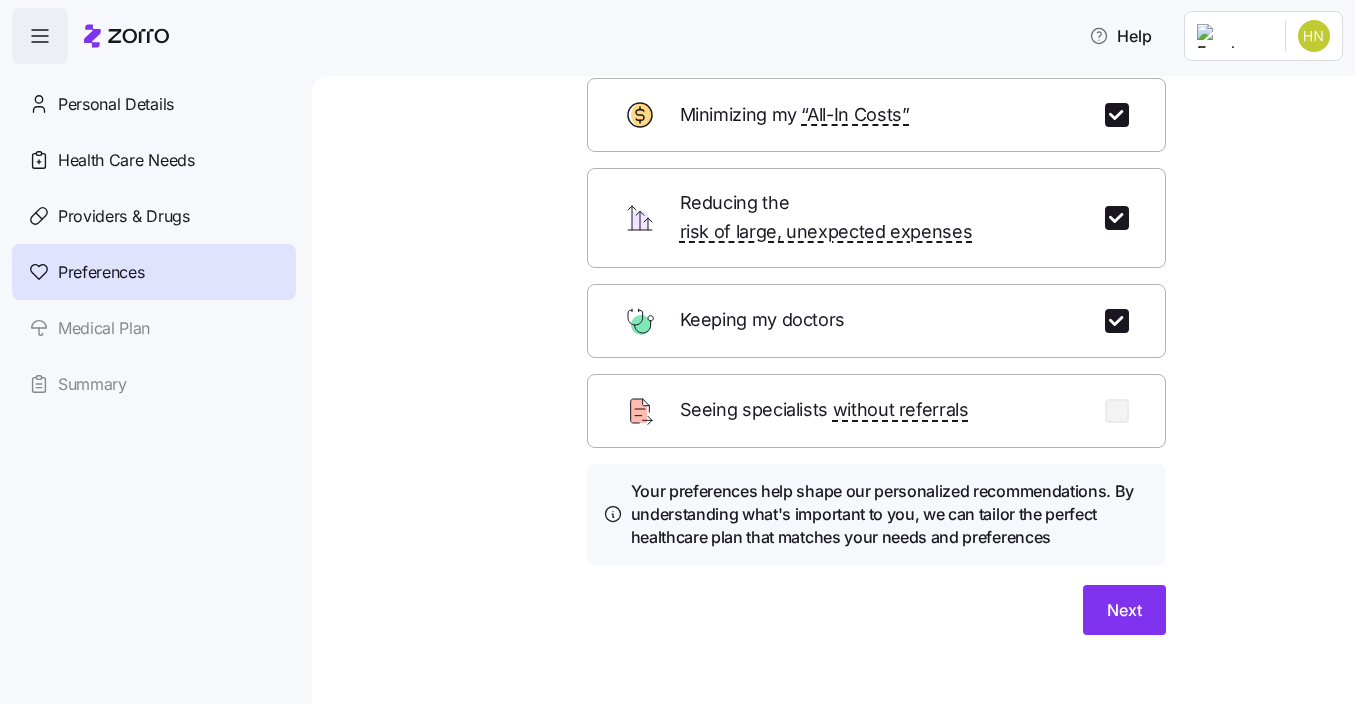 scroll, scrollTop: 120, scrollLeft: 0, axis: vertical 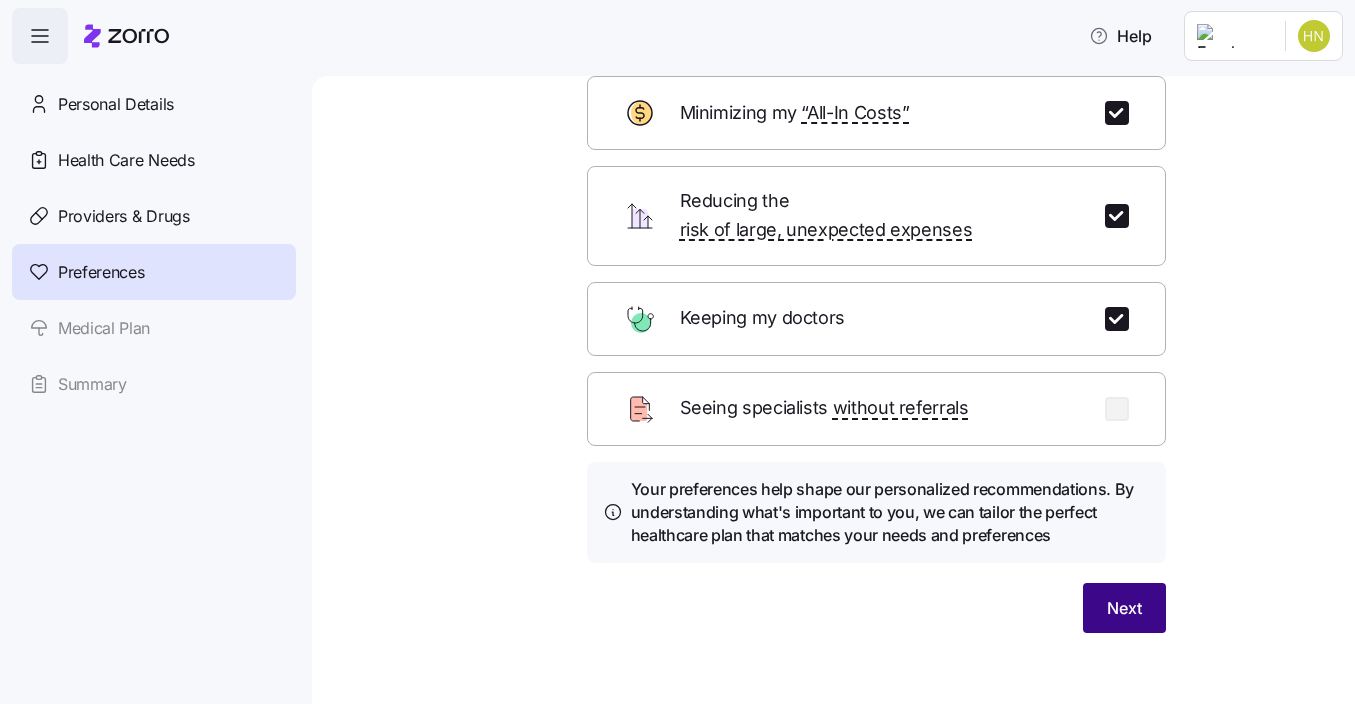 click on "Next" at bounding box center (1124, 608) 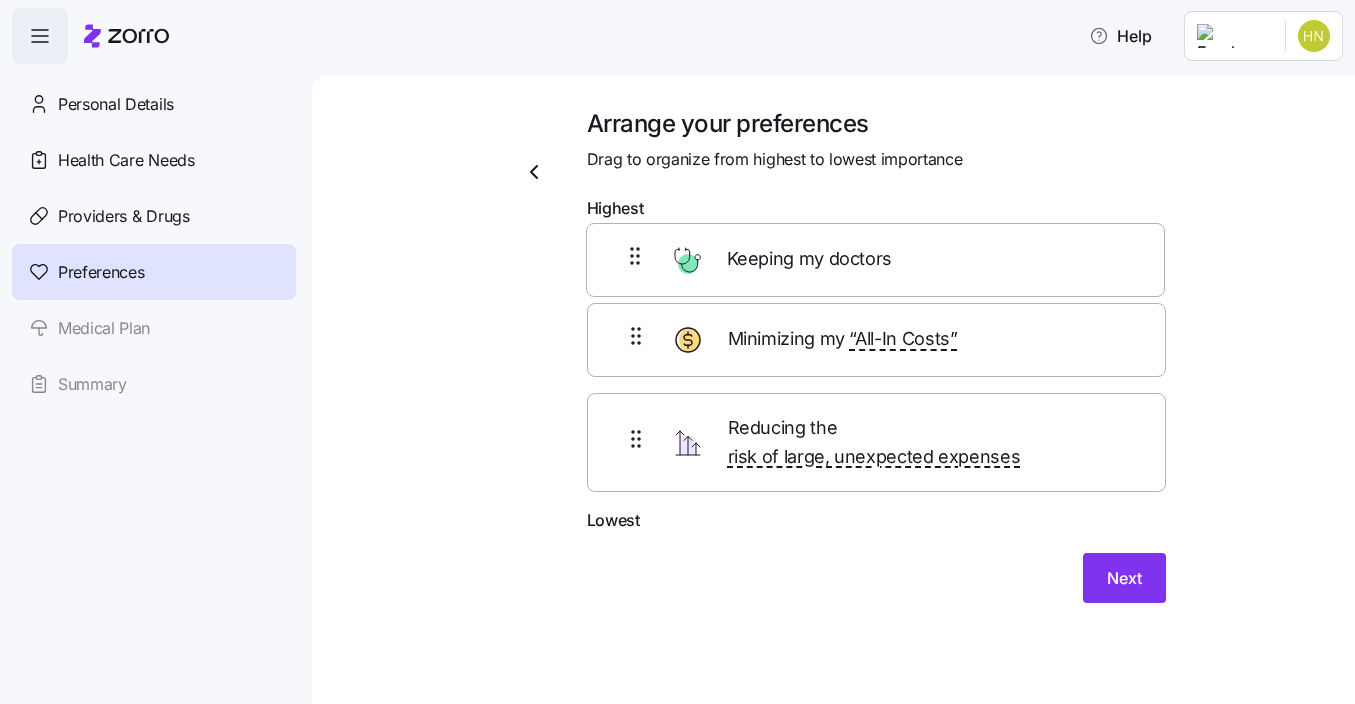 drag, startPoint x: 767, startPoint y: 457, endPoint x: 759, endPoint y: 264, distance: 193.16573 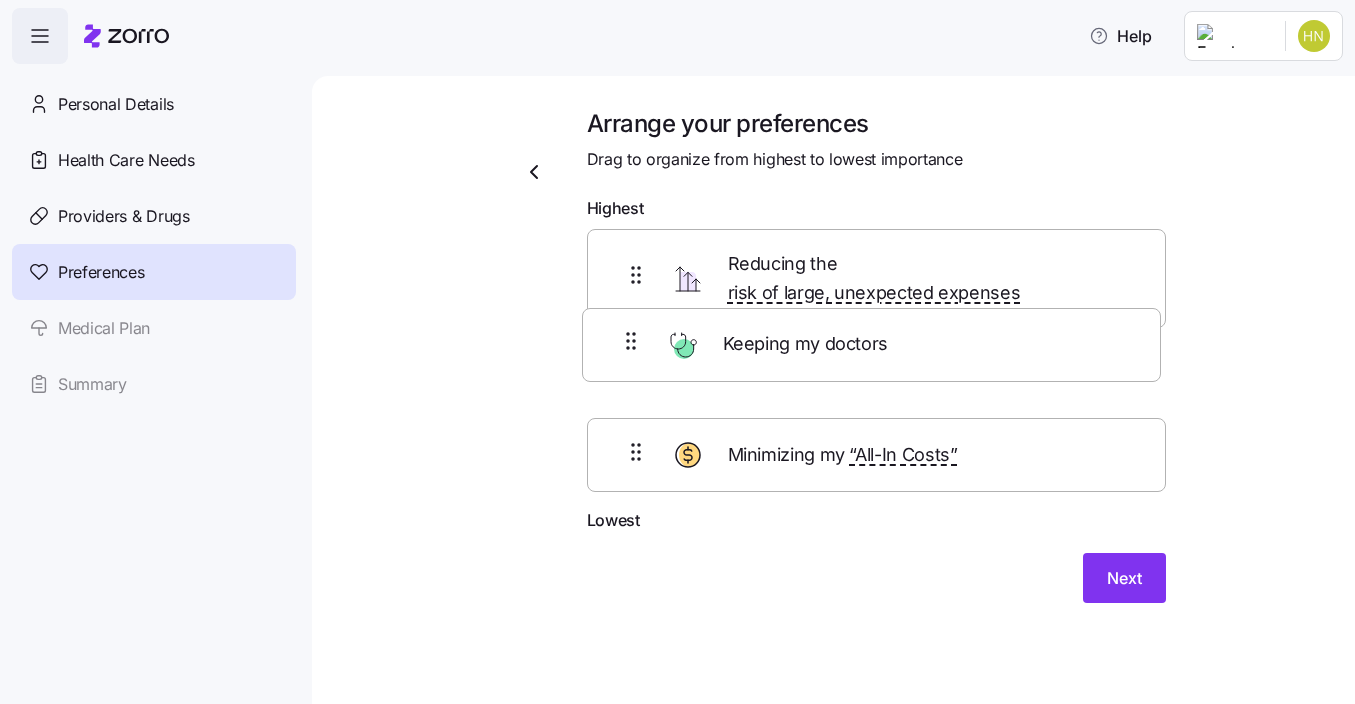 drag, startPoint x: 771, startPoint y: 270, endPoint x: 766, endPoint y: 355, distance: 85.146935 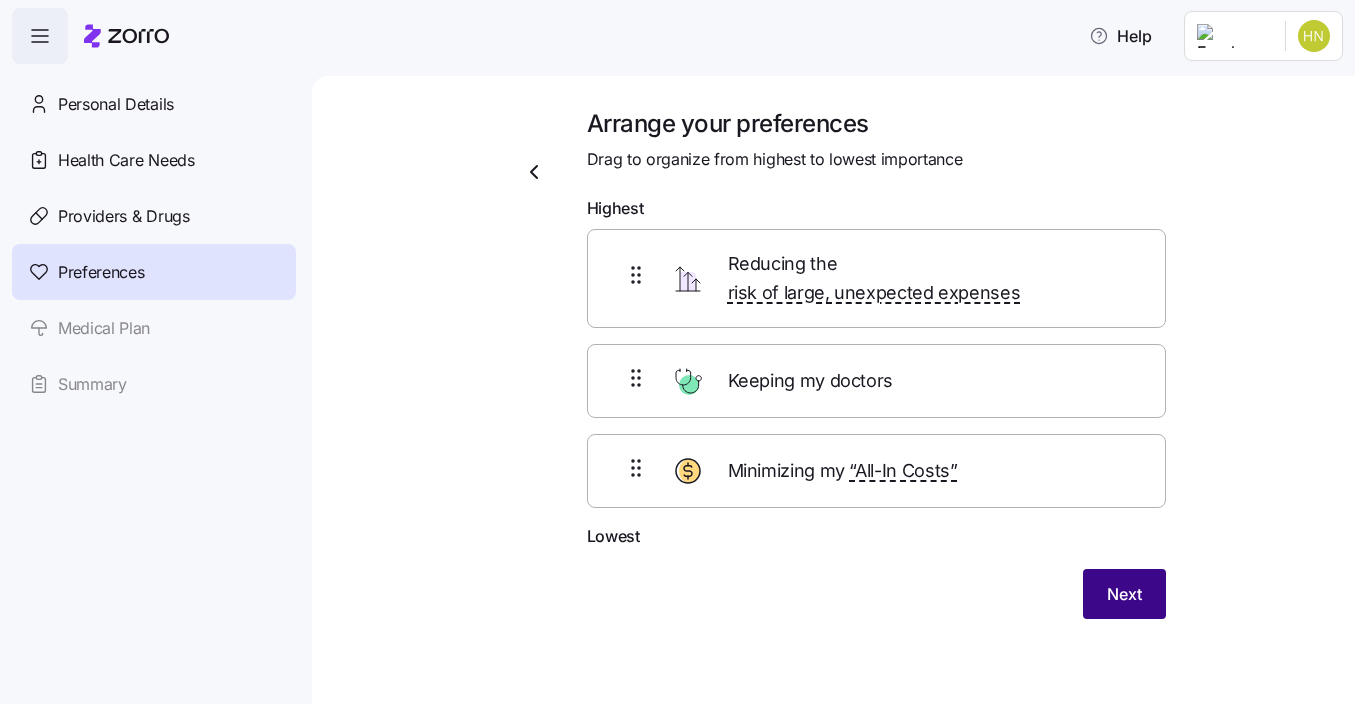 click on "Next" at bounding box center [1124, 594] 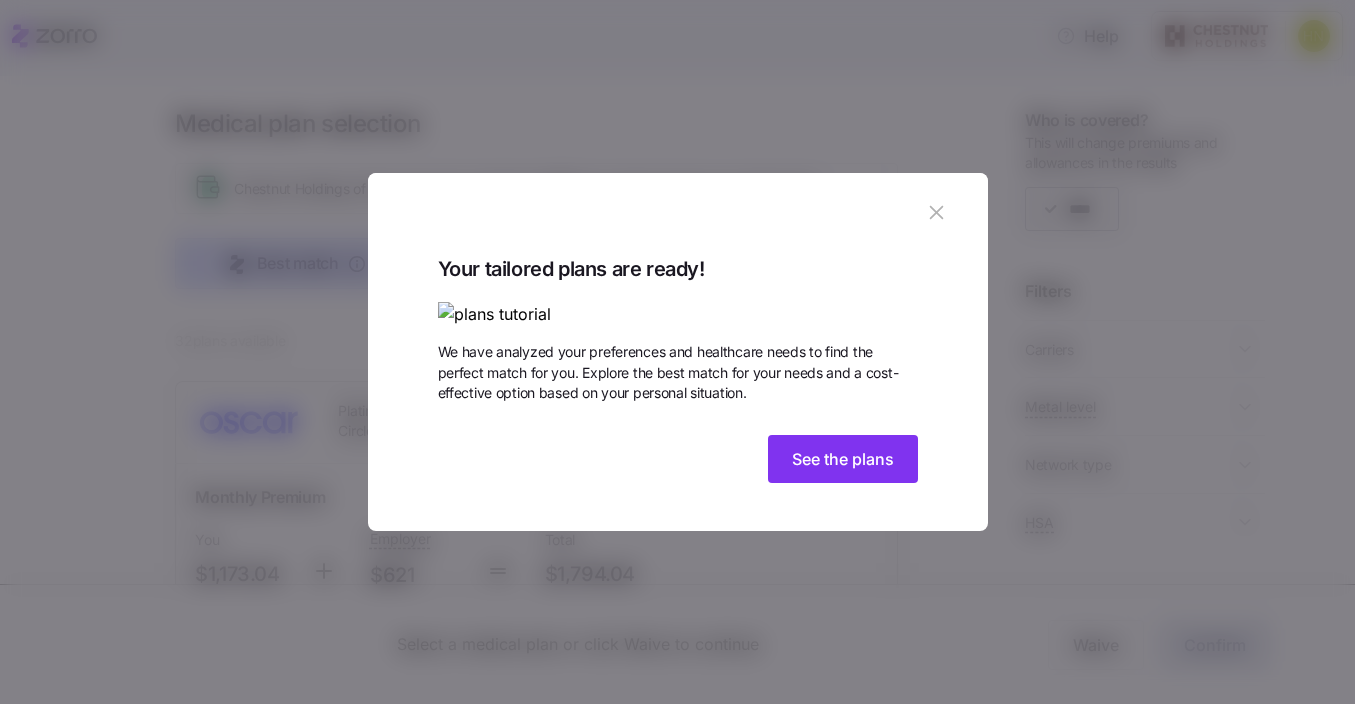click at bounding box center [678, 314] 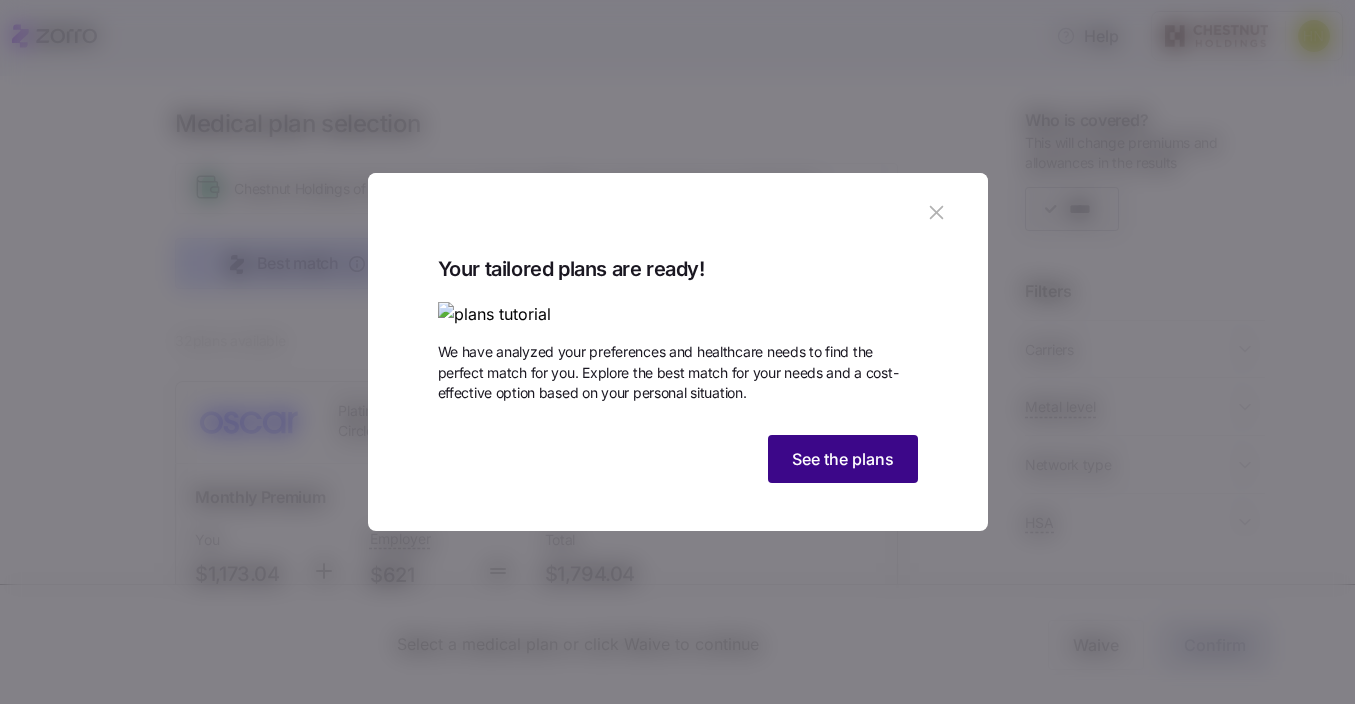 click on "See the plans" at bounding box center [843, 459] 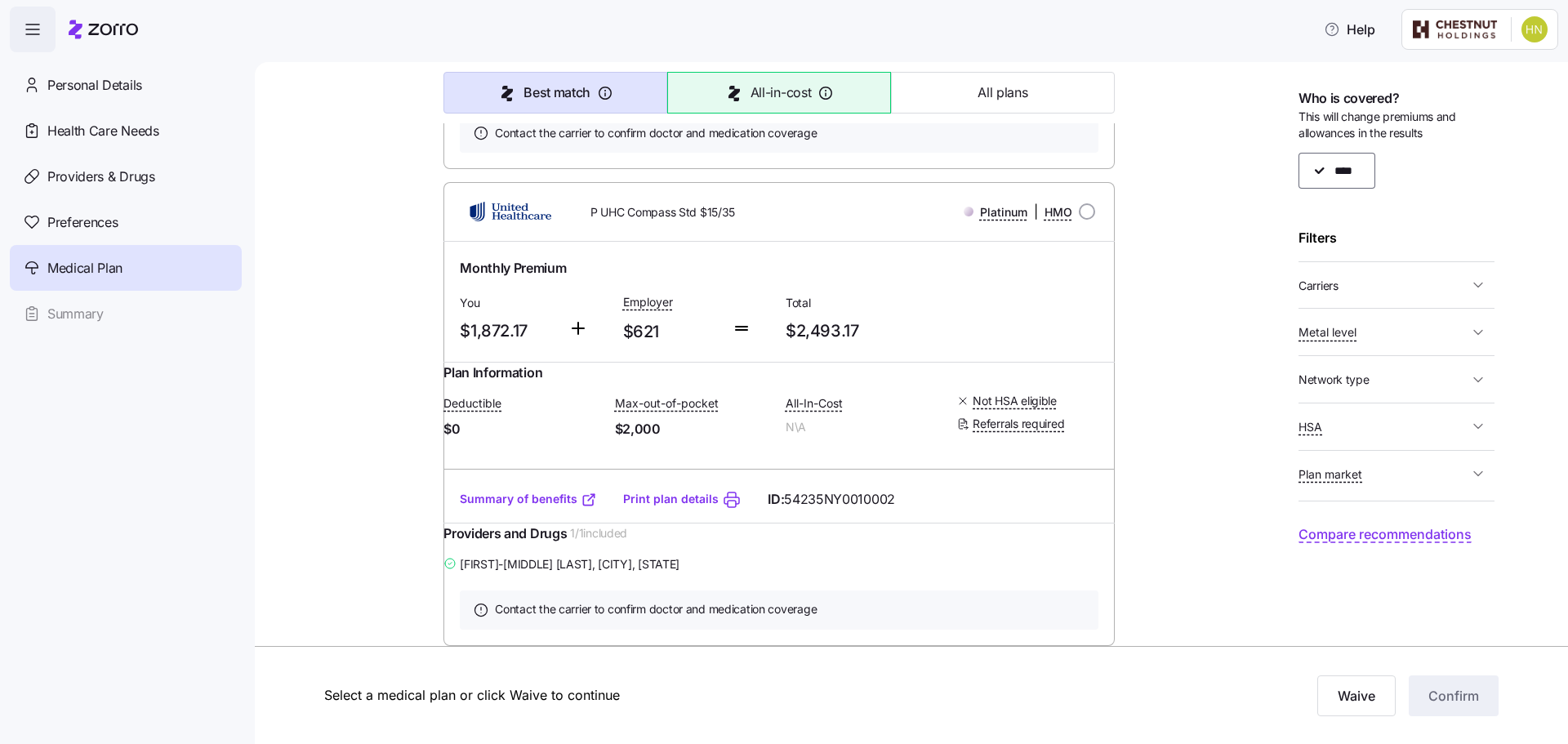scroll, scrollTop: 14089, scrollLeft: 0, axis: vertical 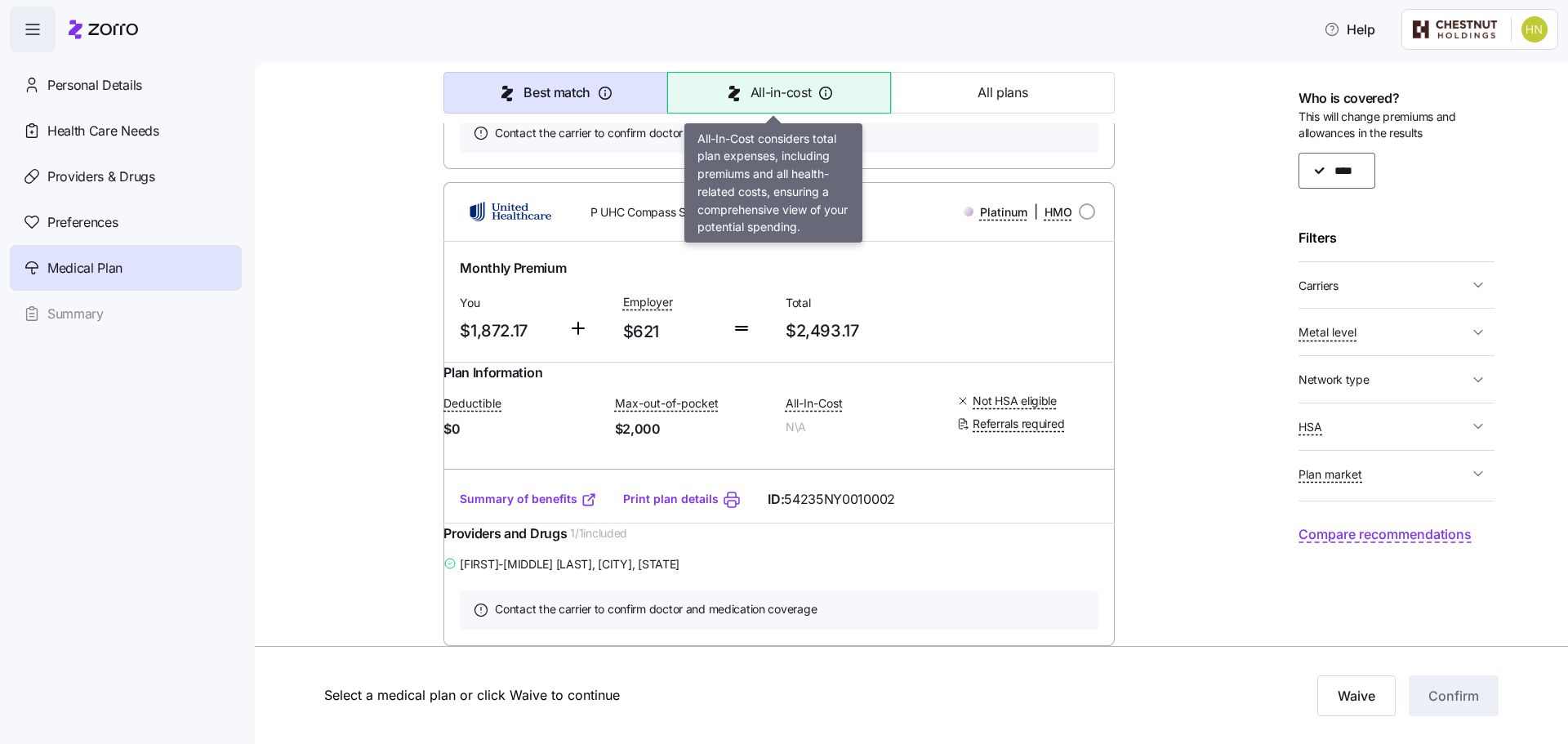 click on "All-in-cost" at bounding box center (781, 92) 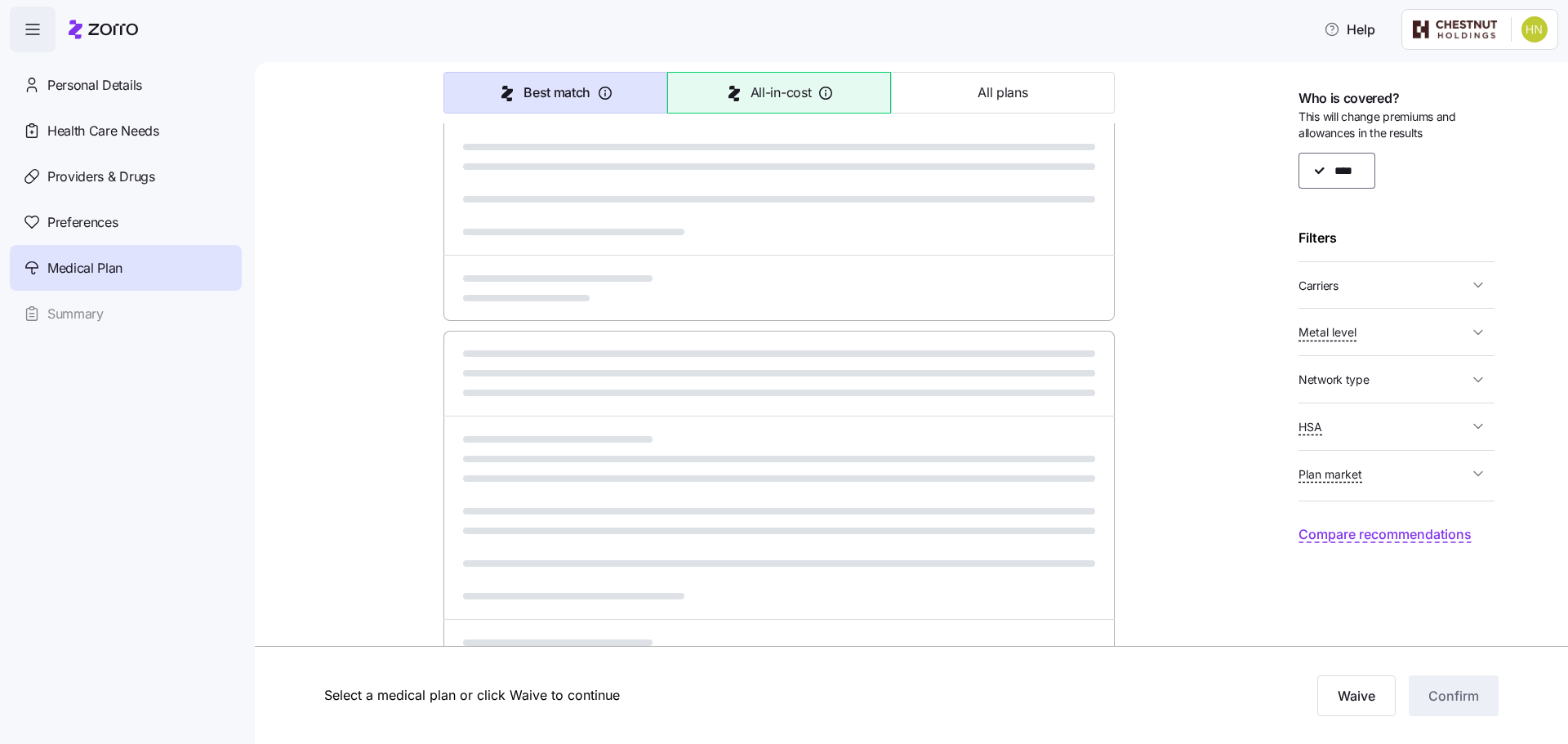 scroll, scrollTop: 709, scrollLeft: 0, axis: vertical 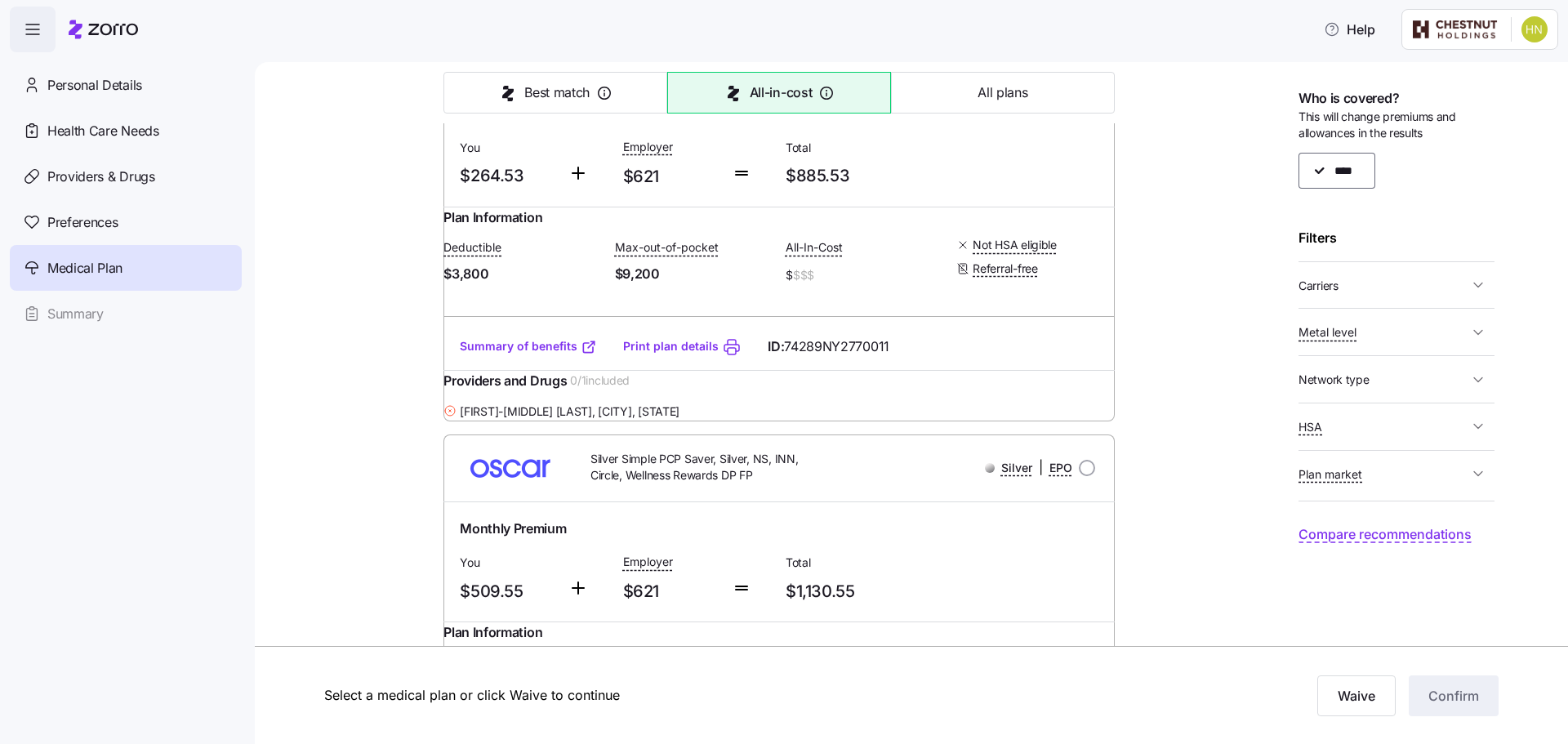 type on "All-in-cost" 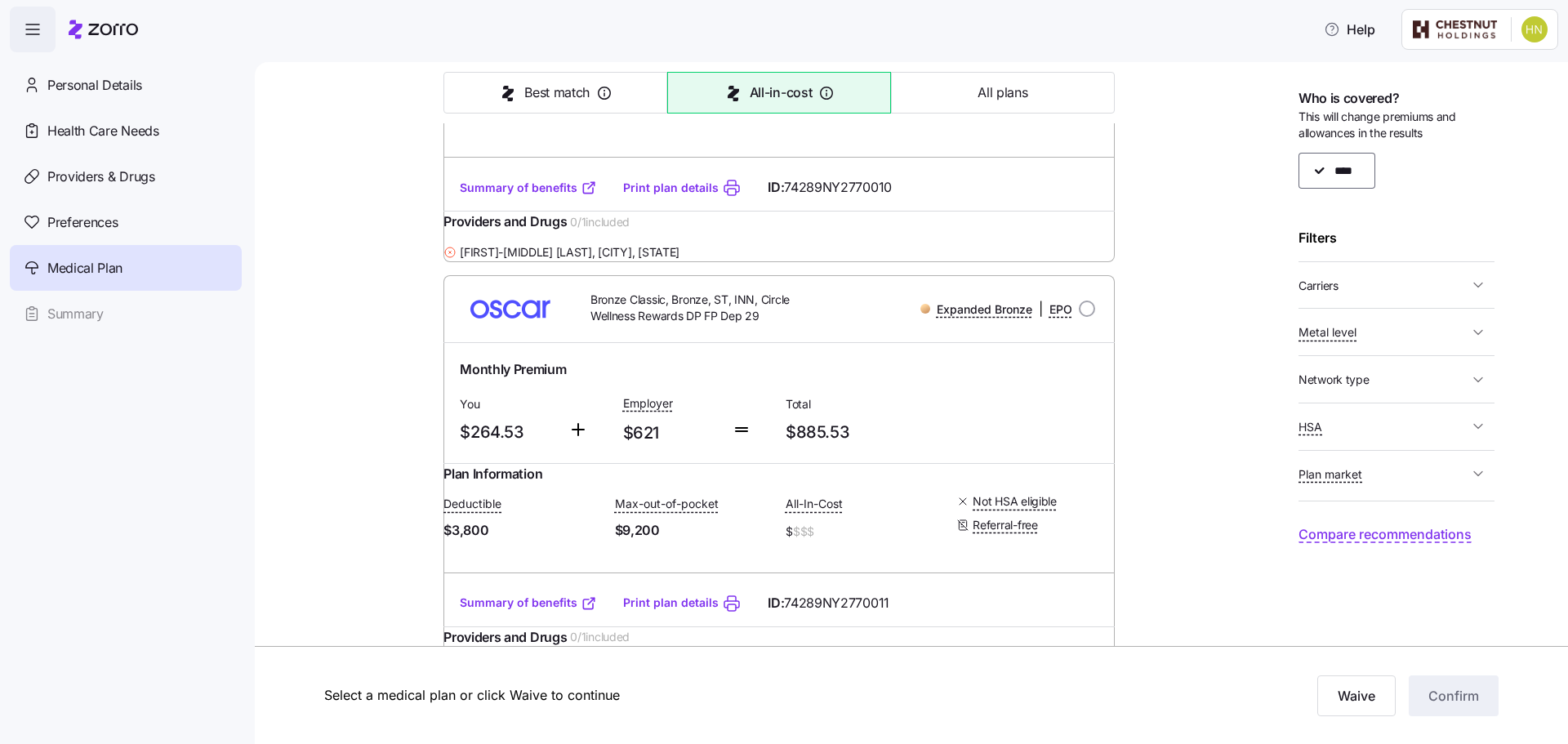 scroll, scrollTop: 451, scrollLeft: 0, axis: vertical 